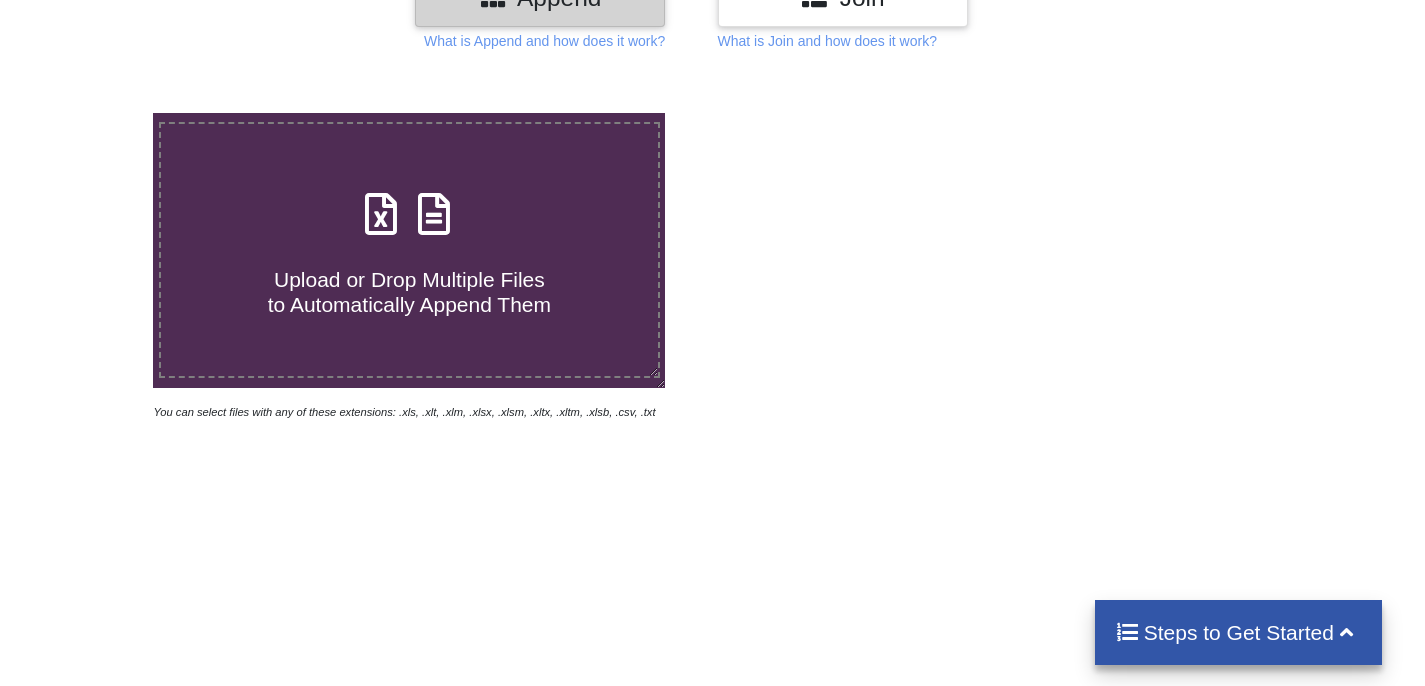 scroll, scrollTop: 308, scrollLeft: 0, axis: vertical 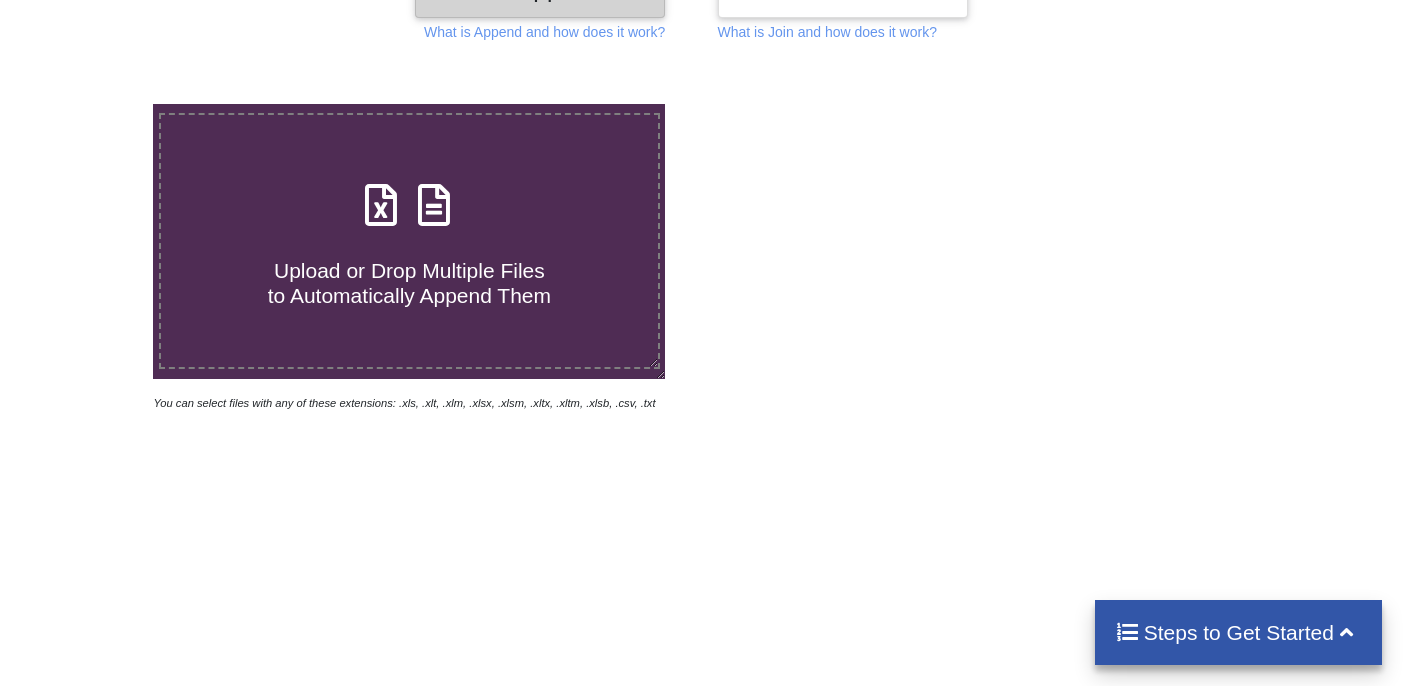 click at bounding box center (409, 206) 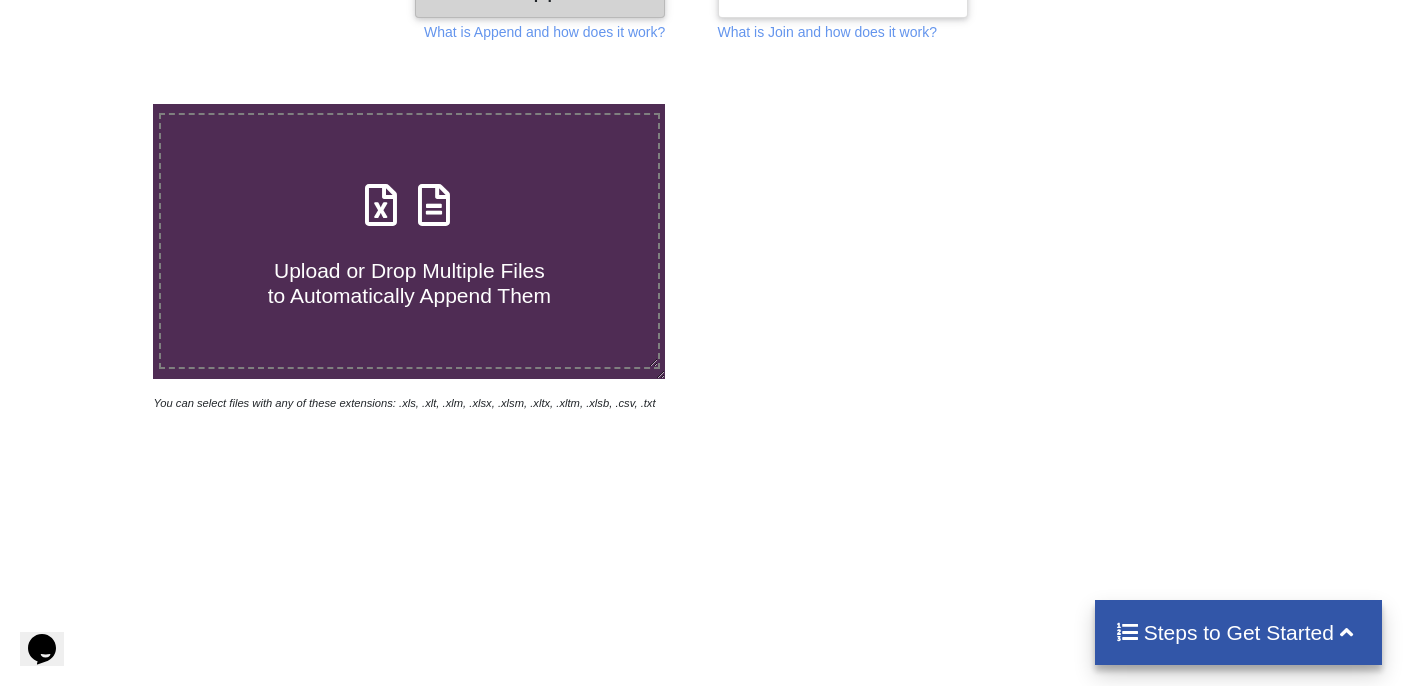 scroll, scrollTop: 0, scrollLeft: 0, axis: both 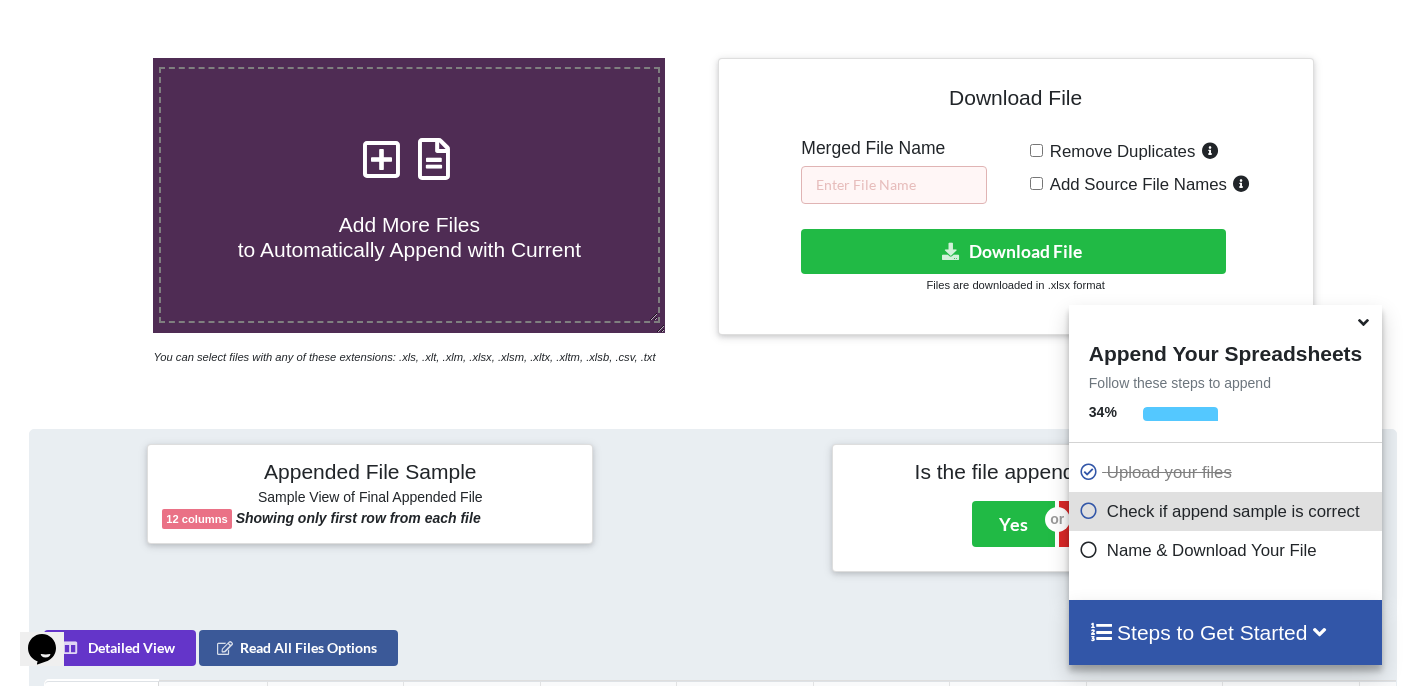 click at bounding box center [1363, 319] 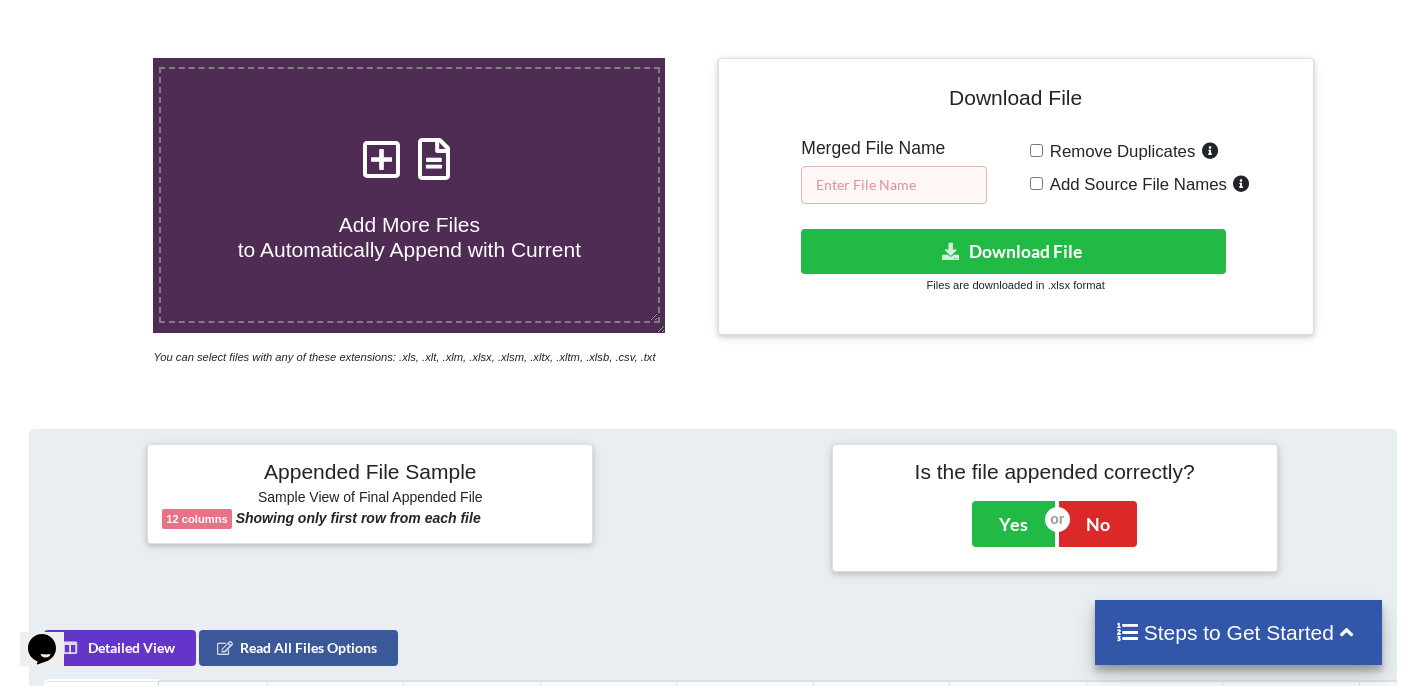 click at bounding box center [894, 185] 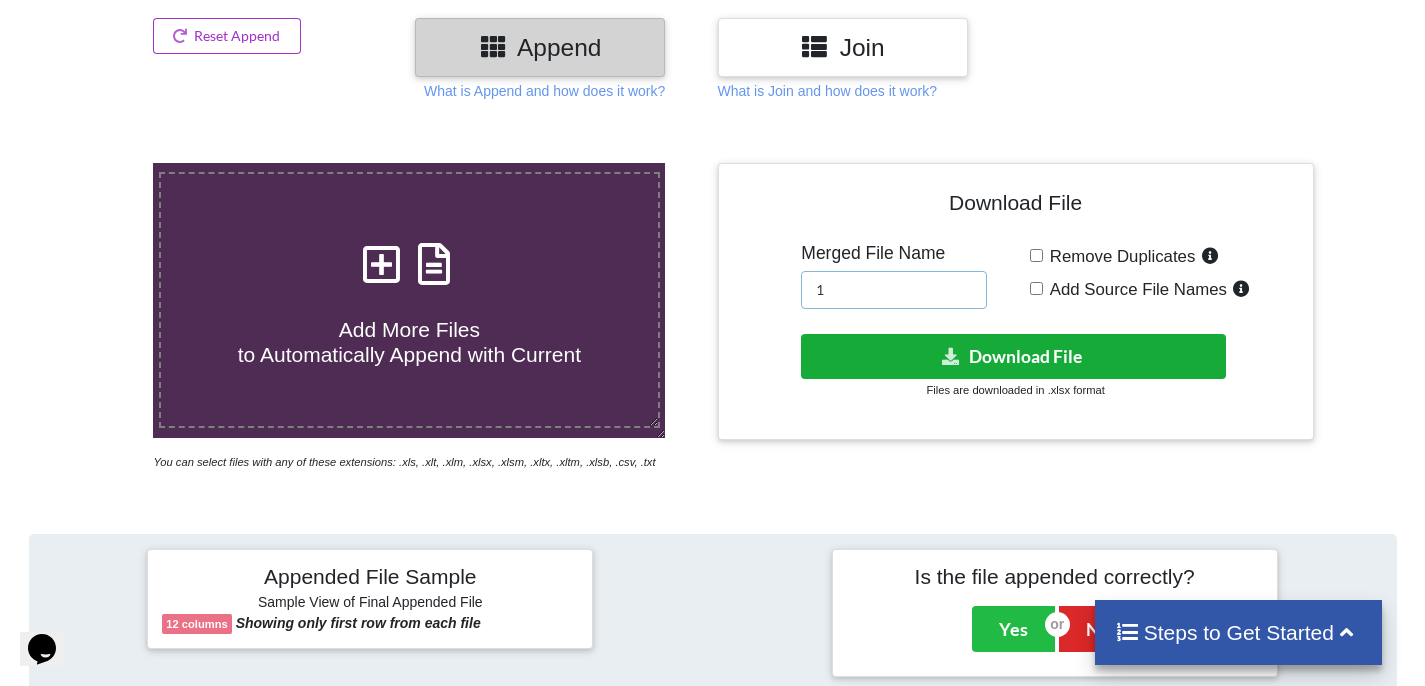 scroll, scrollTop: 255, scrollLeft: 0, axis: vertical 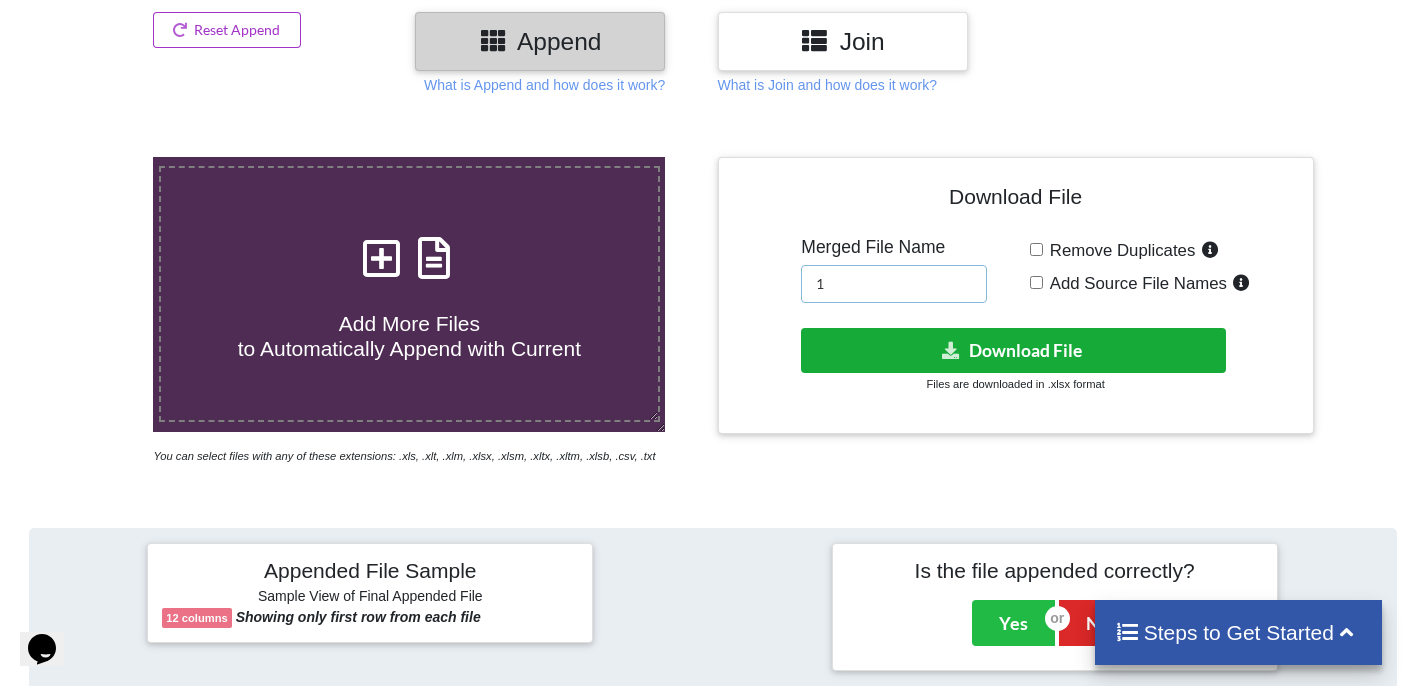 type on "1" 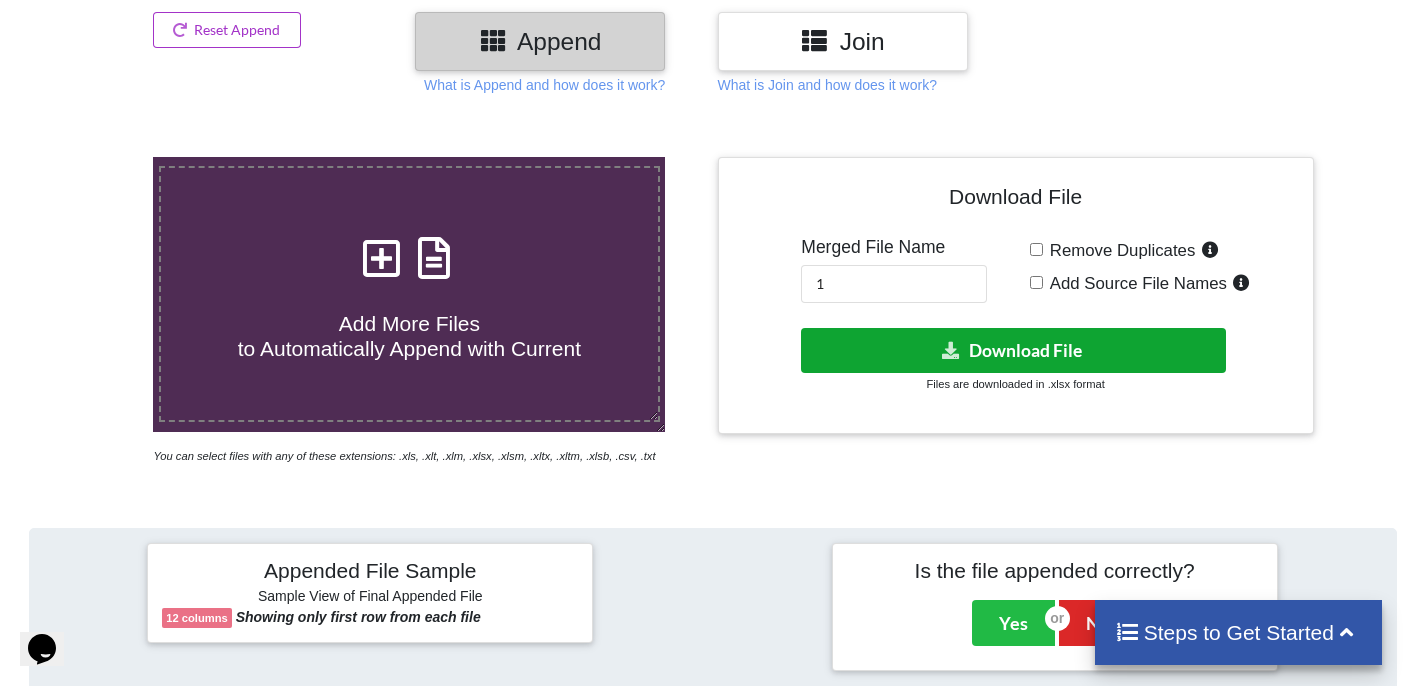 click on "Download File" at bounding box center [1013, 350] 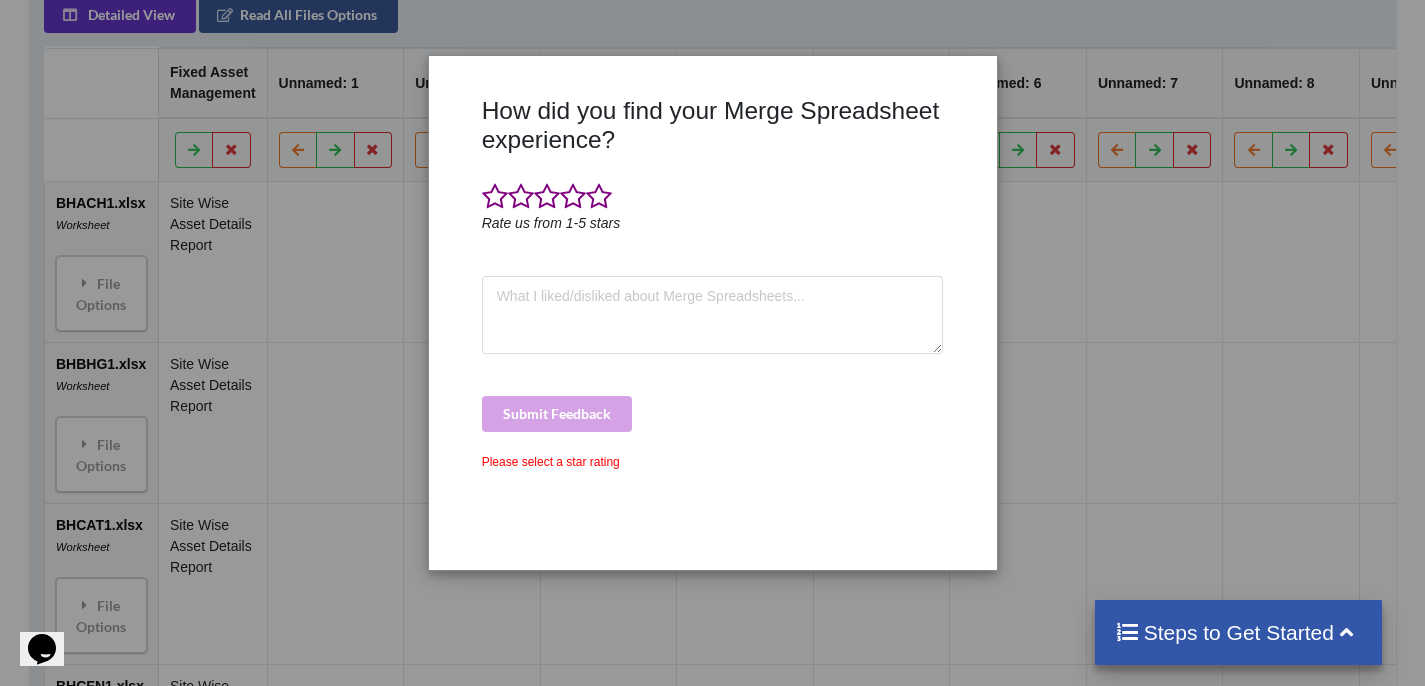 scroll, scrollTop: 944, scrollLeft: 0, axis: vertical 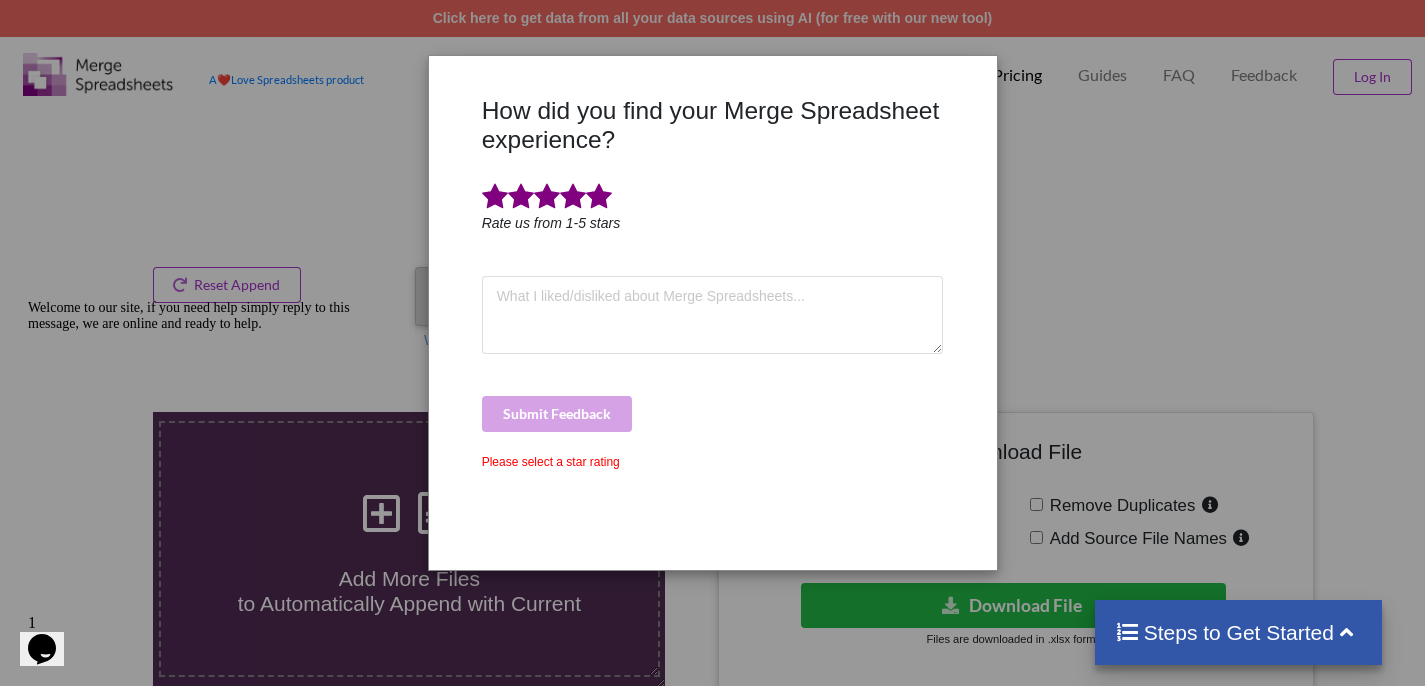 click at bounding box center (599, 197) 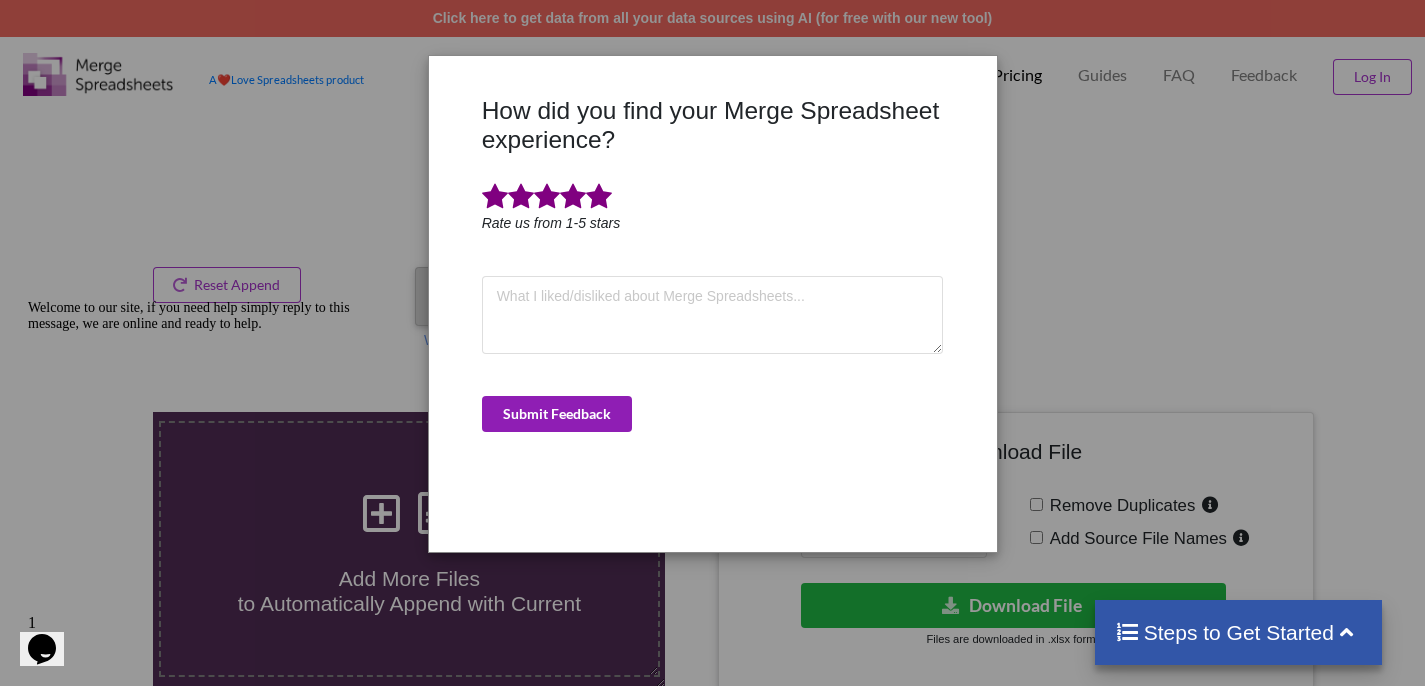 click on "Submit Feedback" at bounding box center (557, 414) 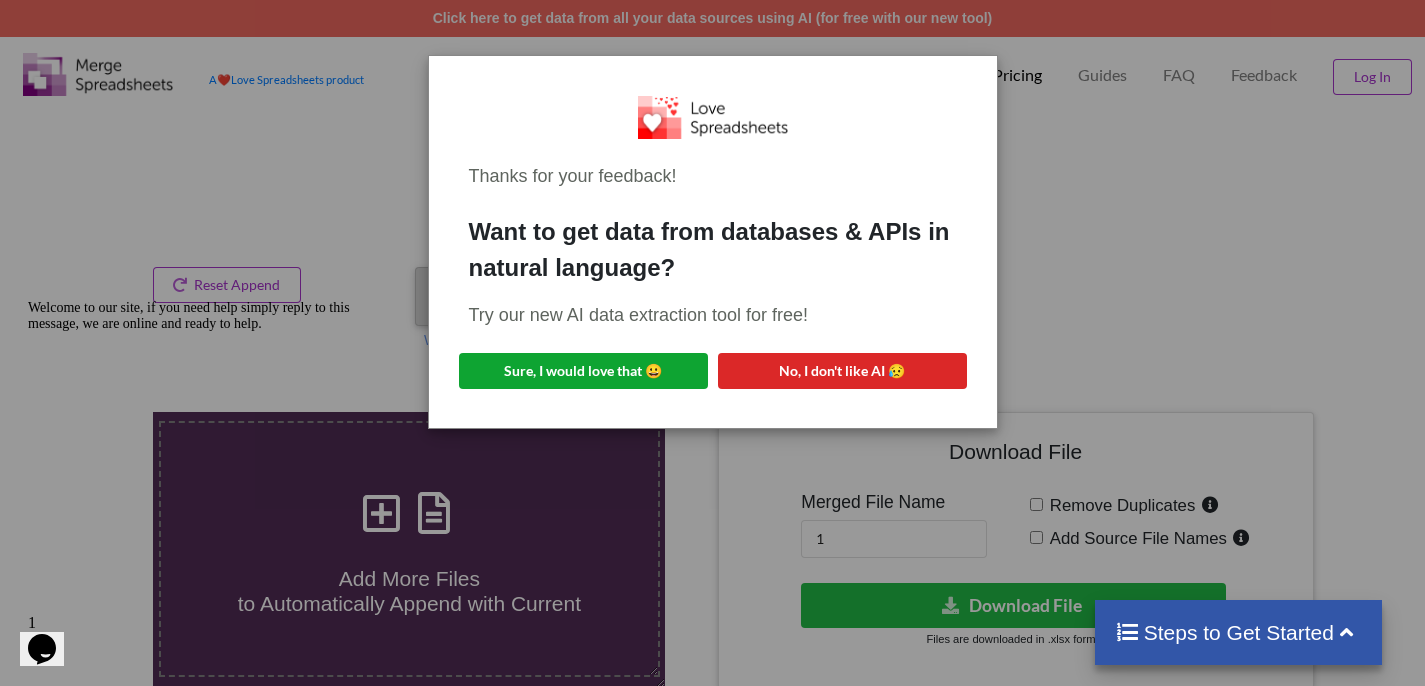 click on "Sure, I would love that 😀" at bounding box center [583, 371] 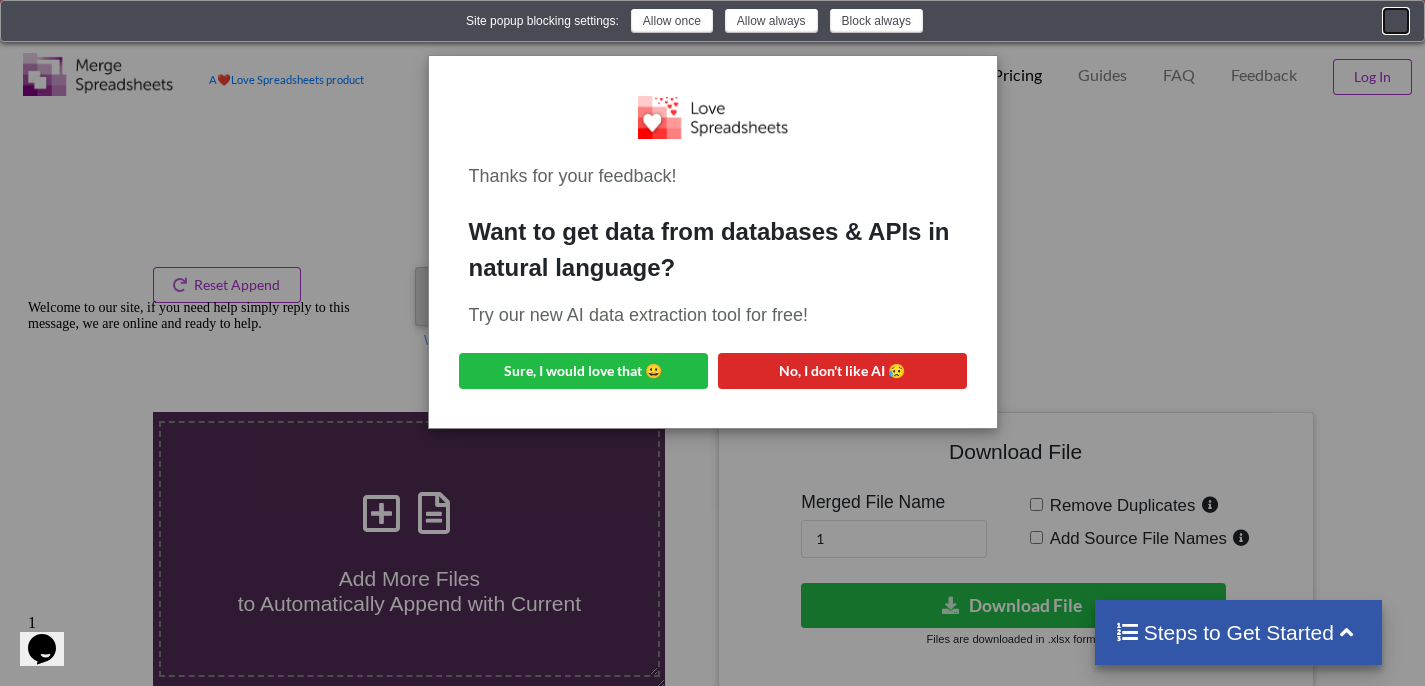 click at bounding box center (1396, 23) 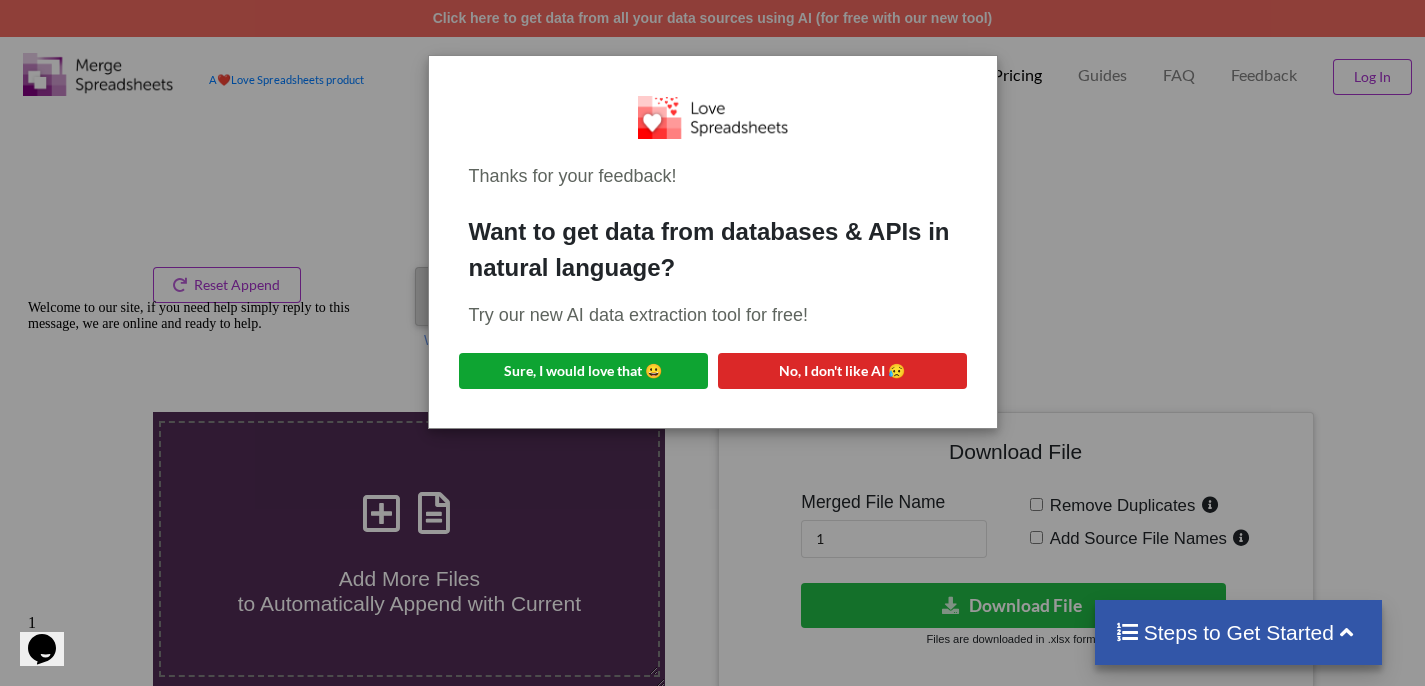 click on "Sure, I would love that 😀" at bounding box center (583, 371) 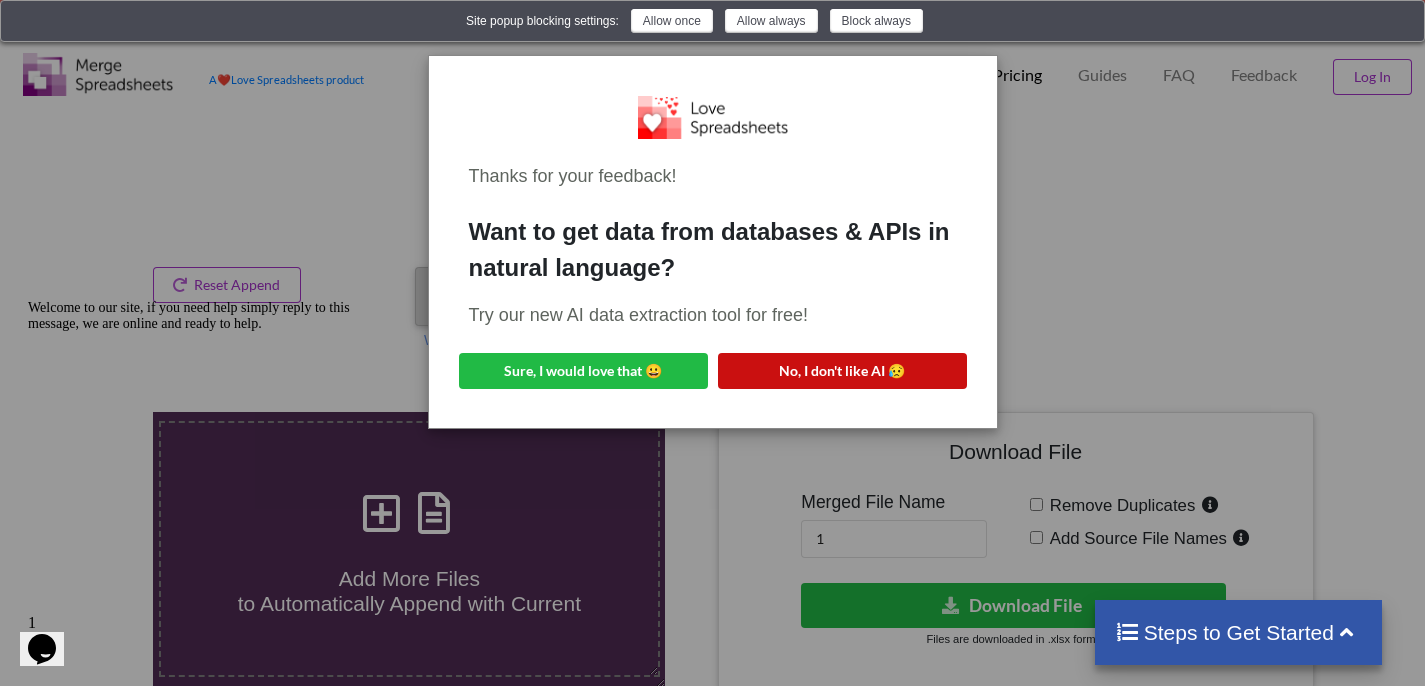 click on "No, I don't like AI 😥" at bounding box center (842, 371) 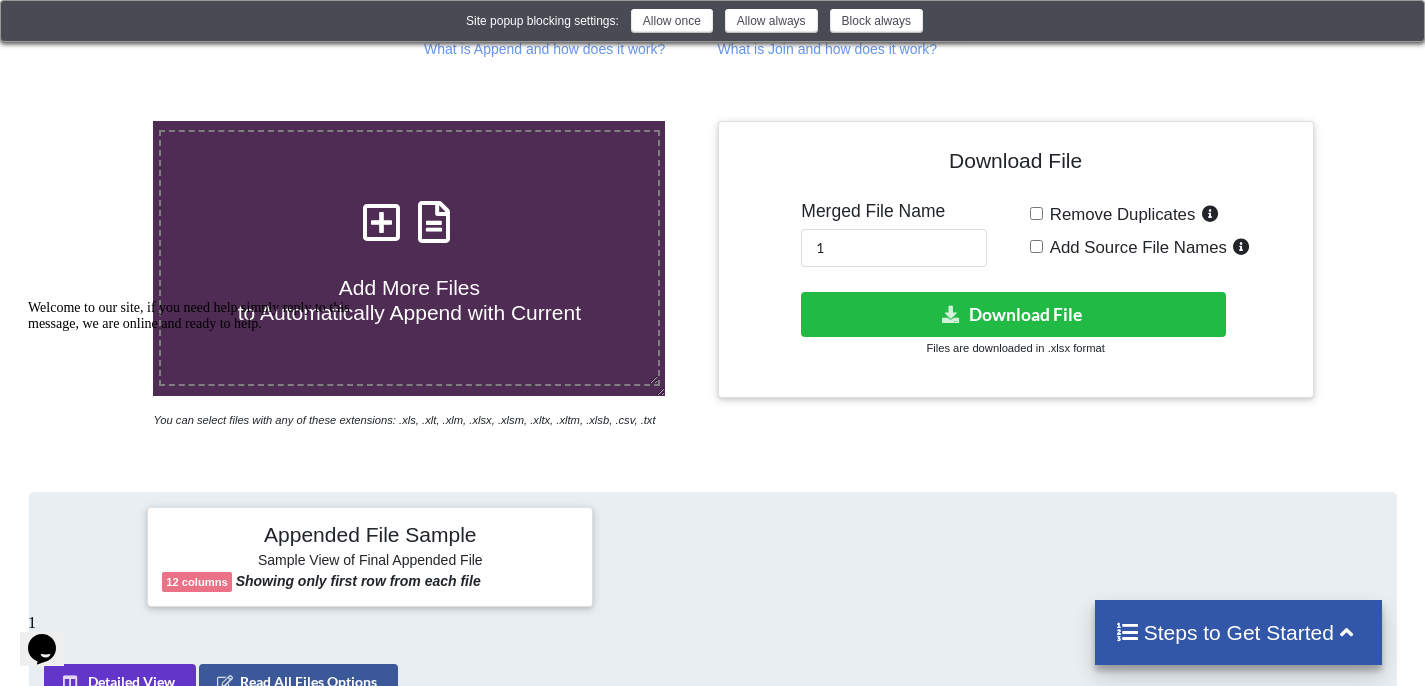 scroll, scrollTop: 288, scrollLeft: 0, axis: vertical 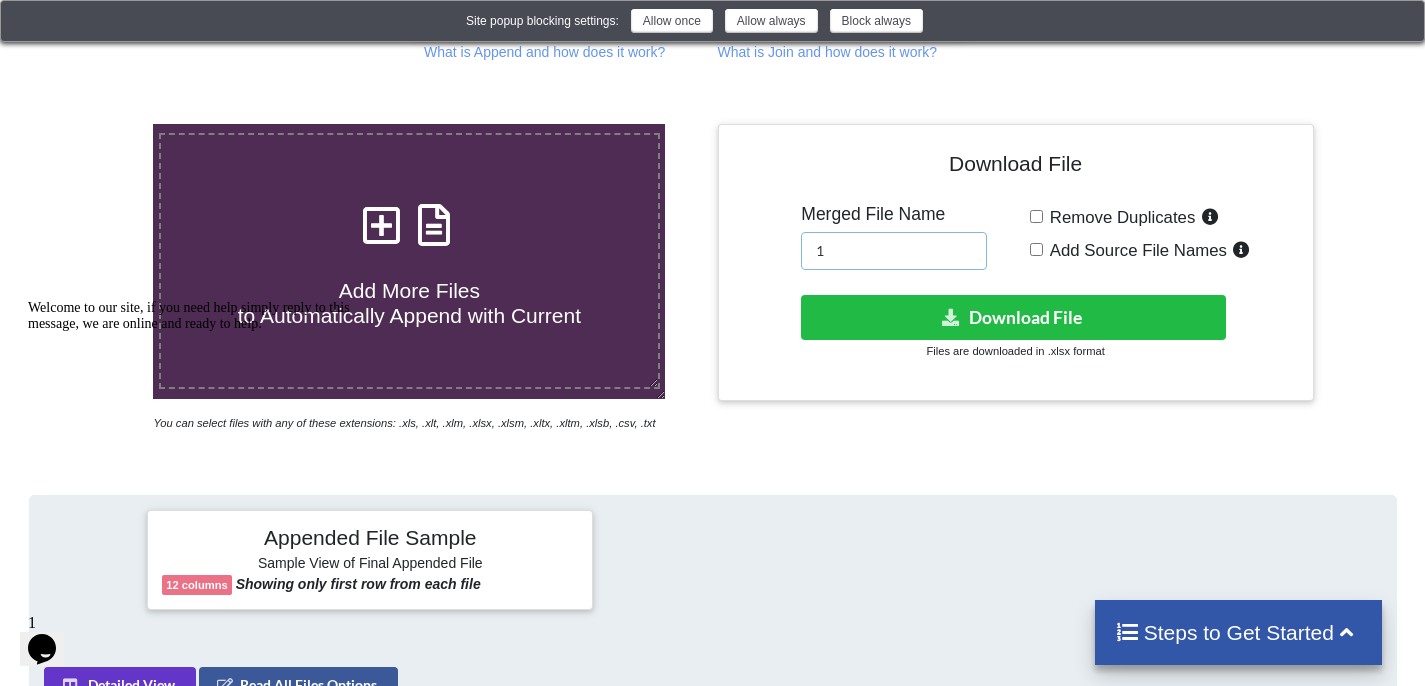 click on "1" at bounding box center [894, 251] 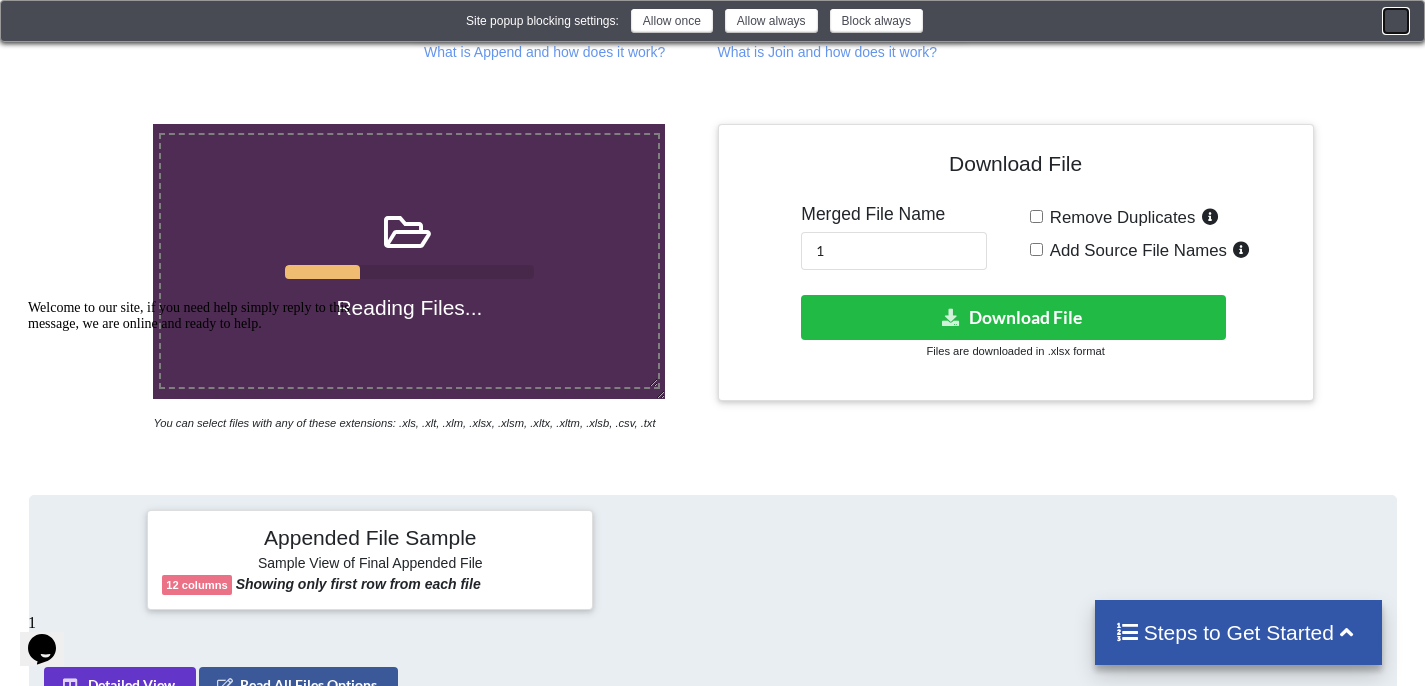click at bounding box center (1396, 23) 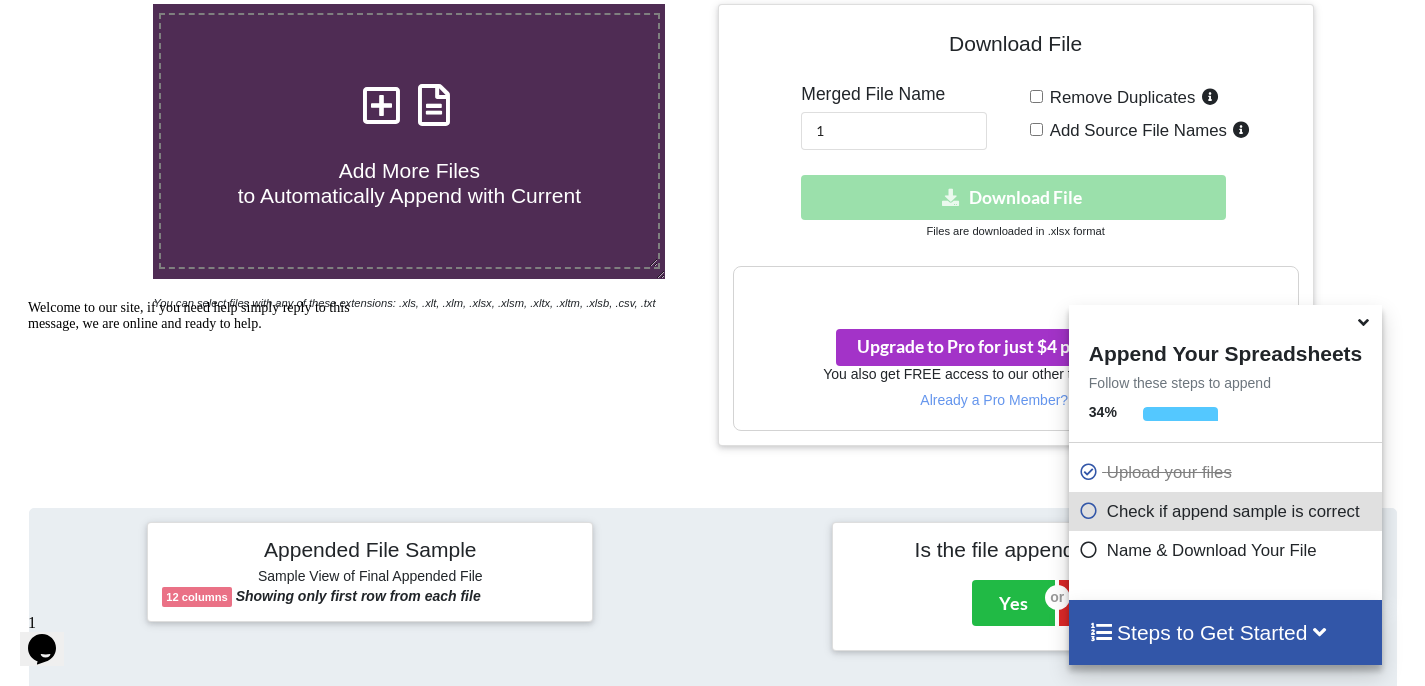 scroll, scrollTop: 424, scrollLeft: 0, axis: vertical 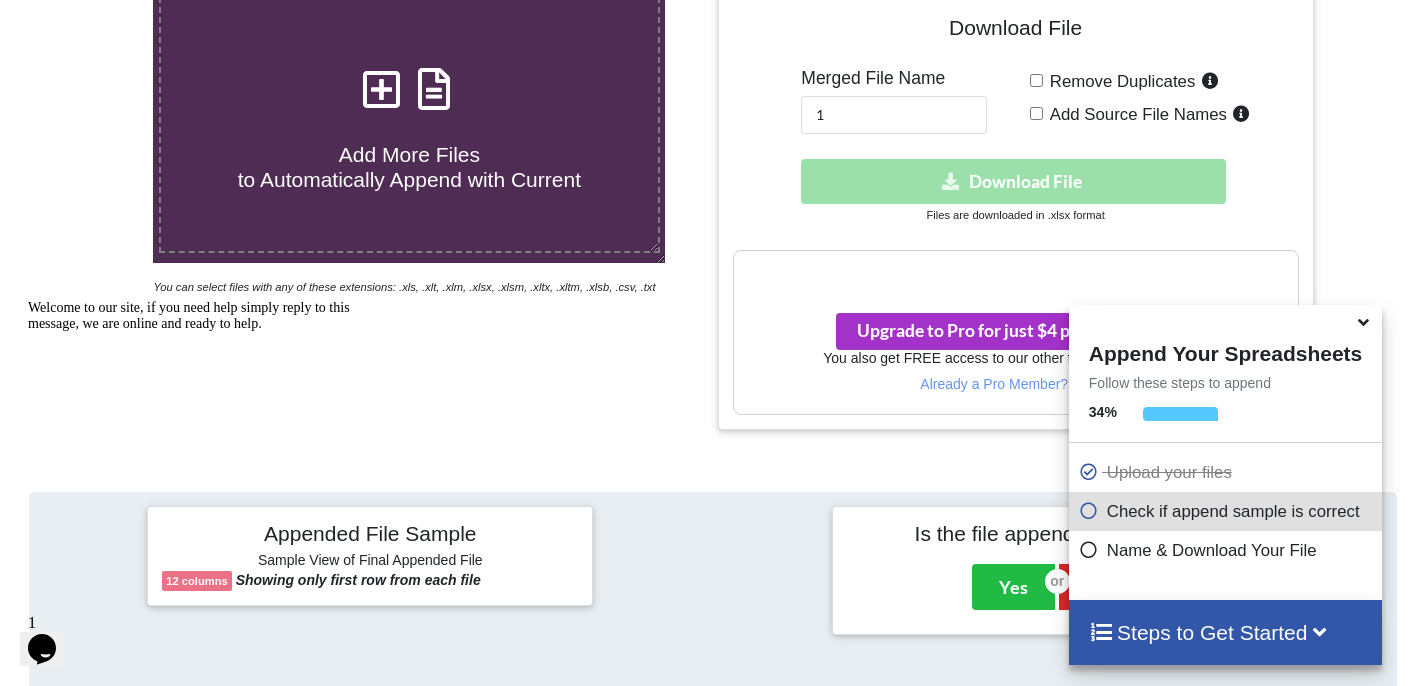 click at bounding box center [1089, 507] 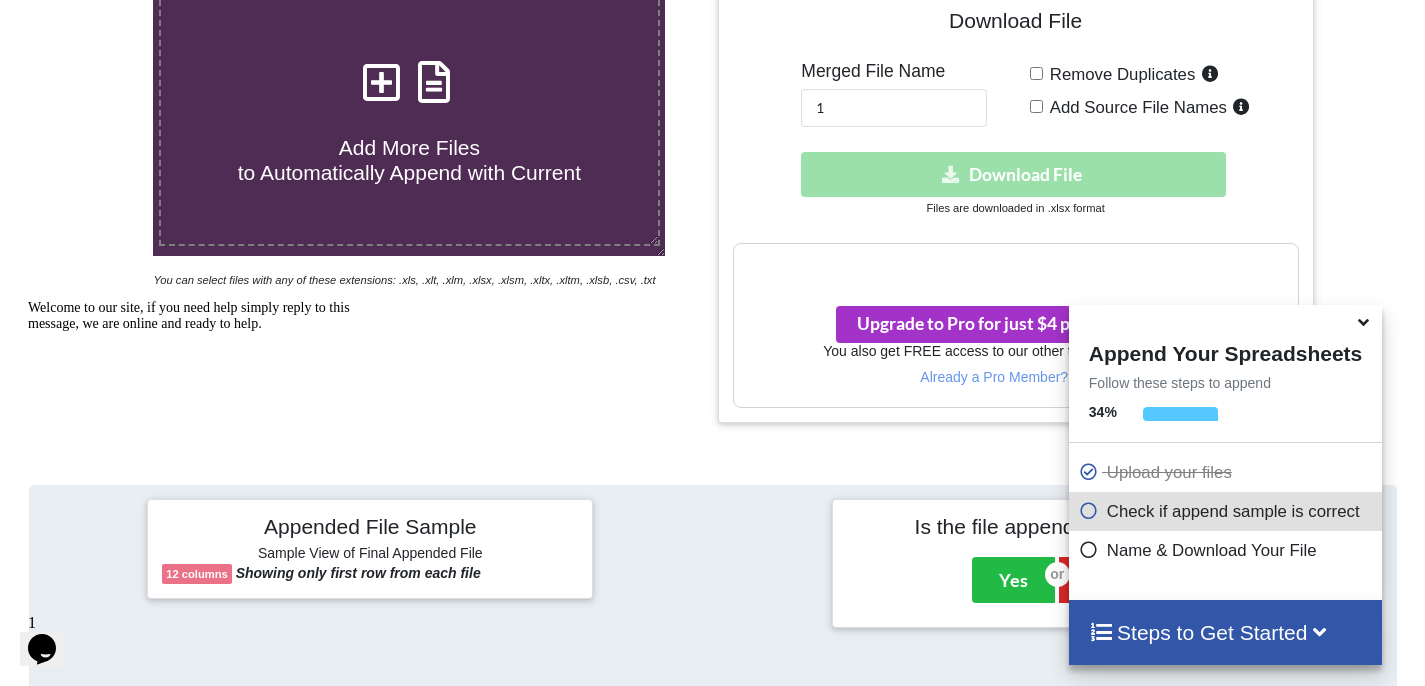 scroll, scrollTop: 426, scrollLeft: 0, axis: vertical 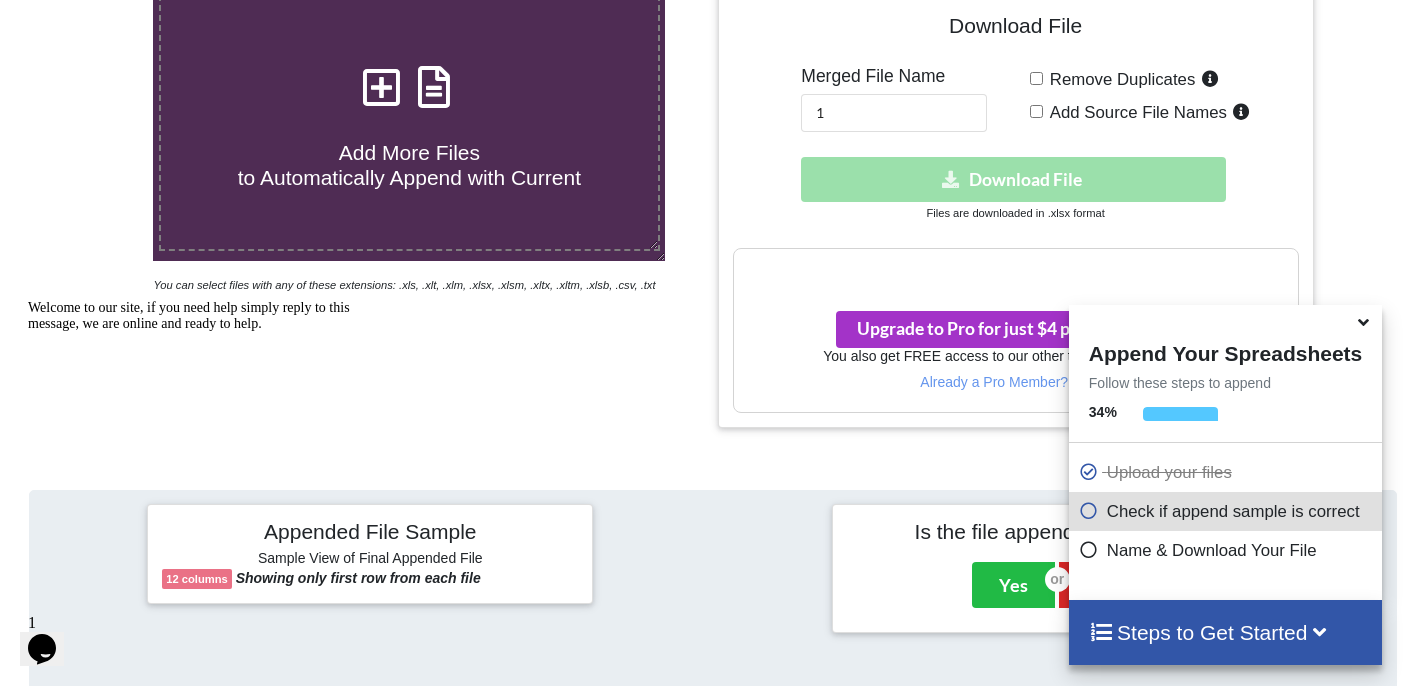 click on "Your files are more than 1 MB" at bounding box center [1016, 270] 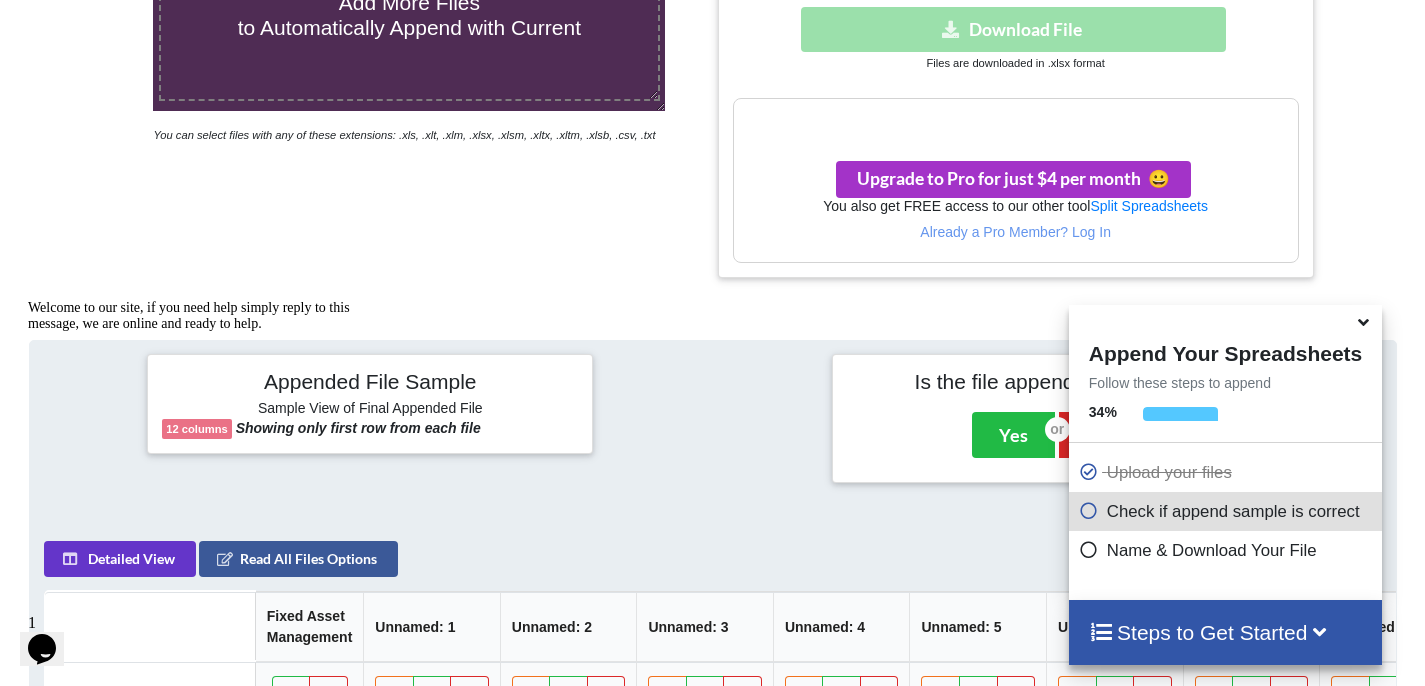 scroll, scrollTop: 605, scrollLeft: 0, axis: vertical 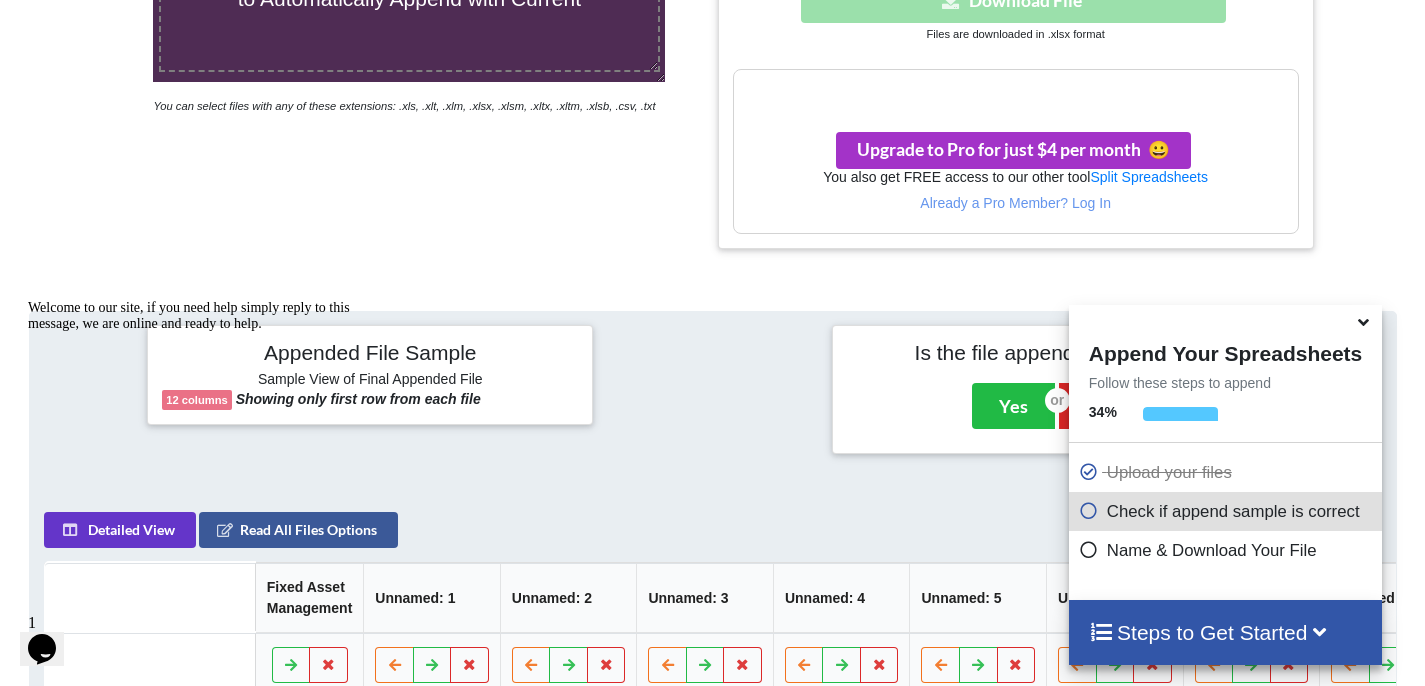 click at bounding box center (1363, 319) 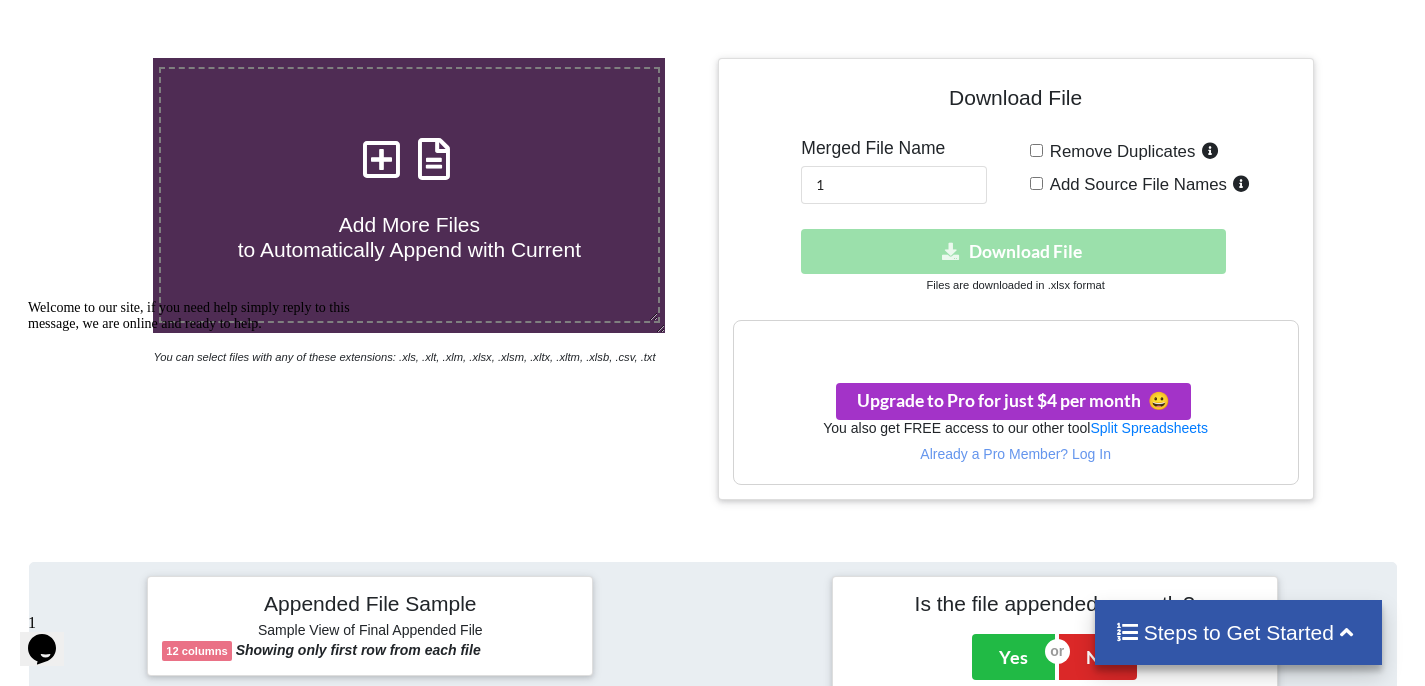 scroll, scrollTop: 286, scrollLeft: 0, axis: vertical 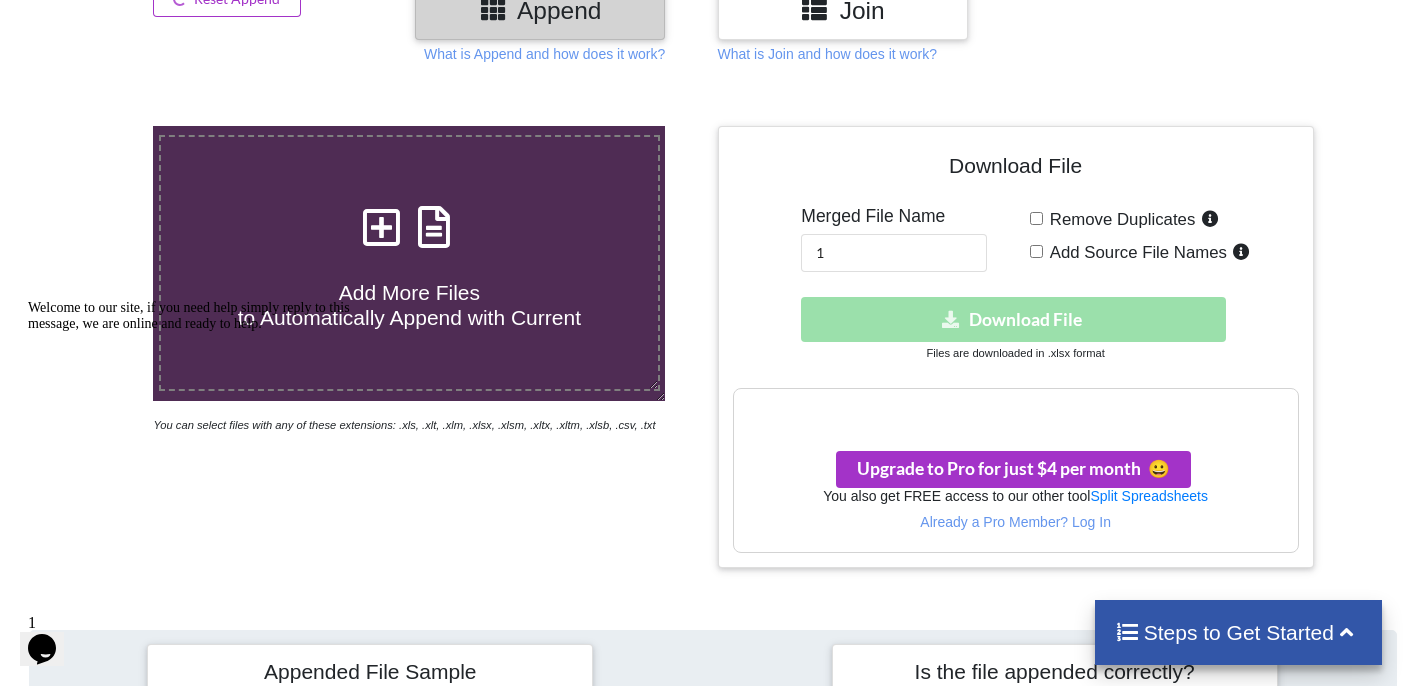 click on "Add More Files   to Automatically Append with Current" at bounding box center (409, 305) 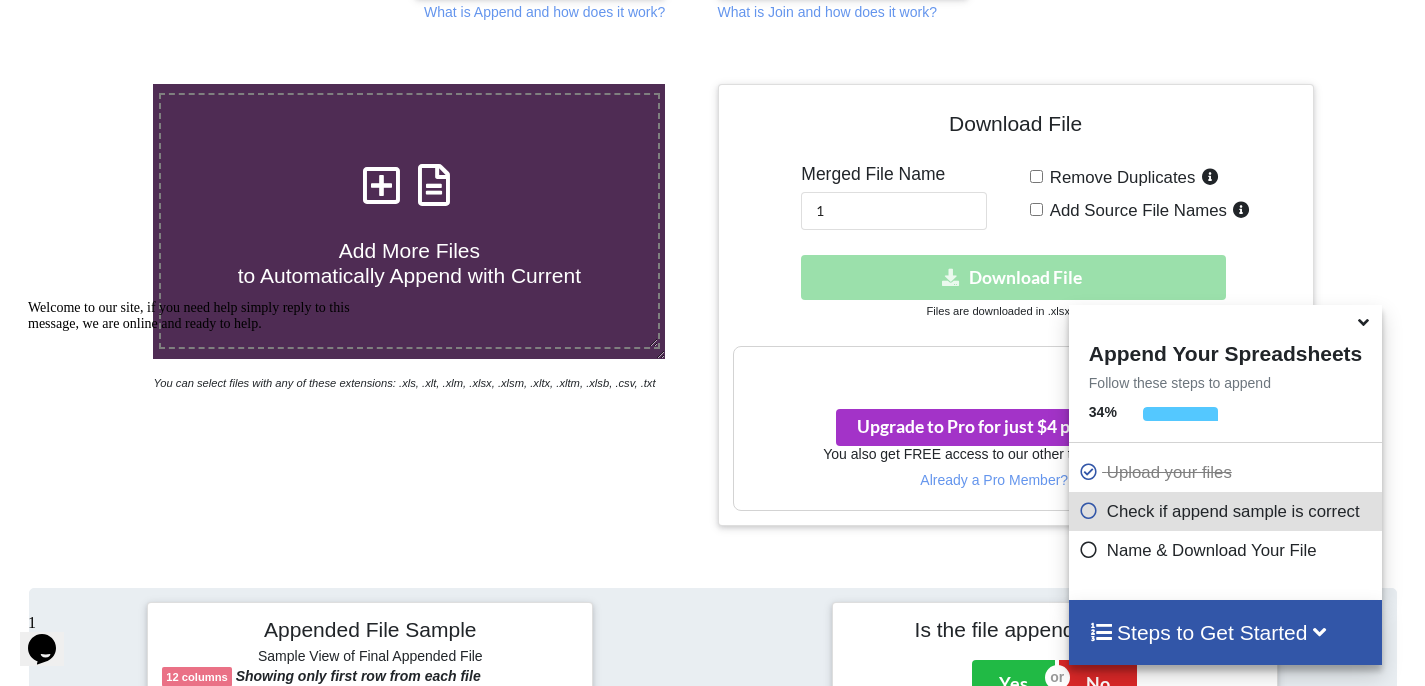 scroll, scrollTop: 323, scrollLeft: 0, axis: vertical 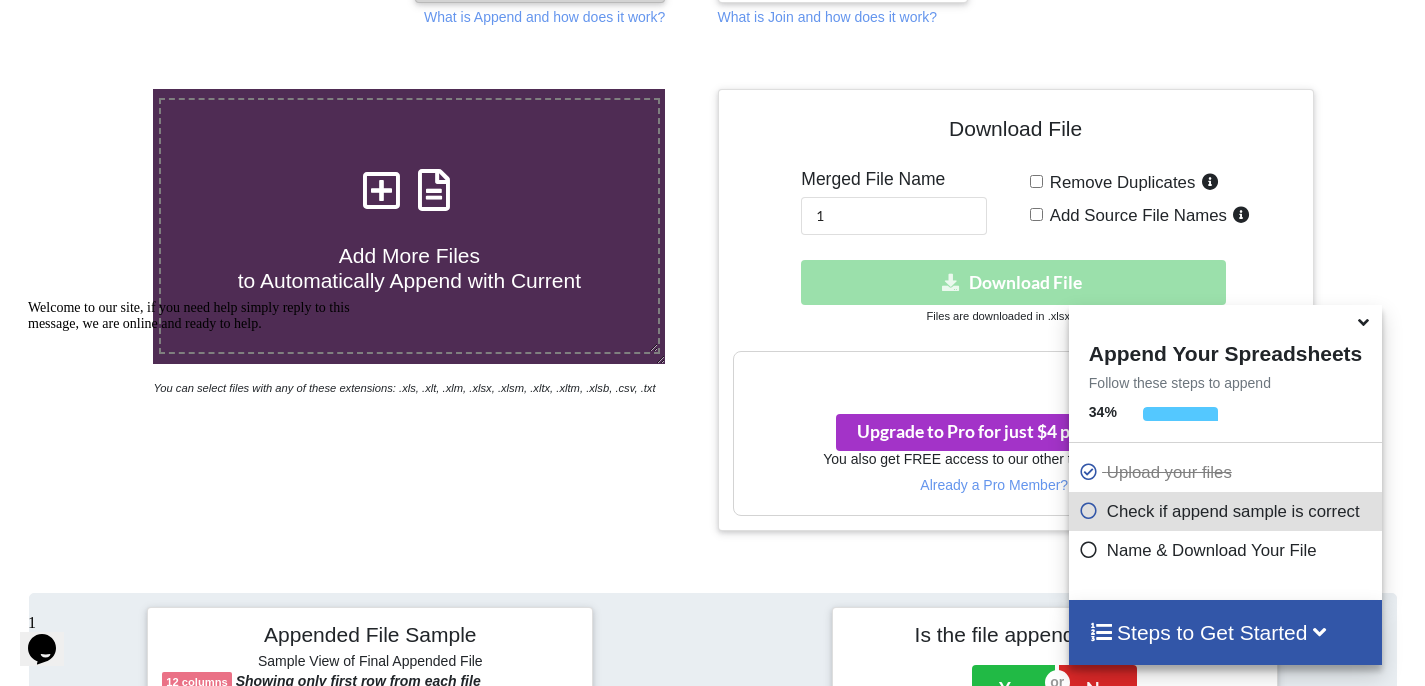 click at bounding box center [1363, 319] 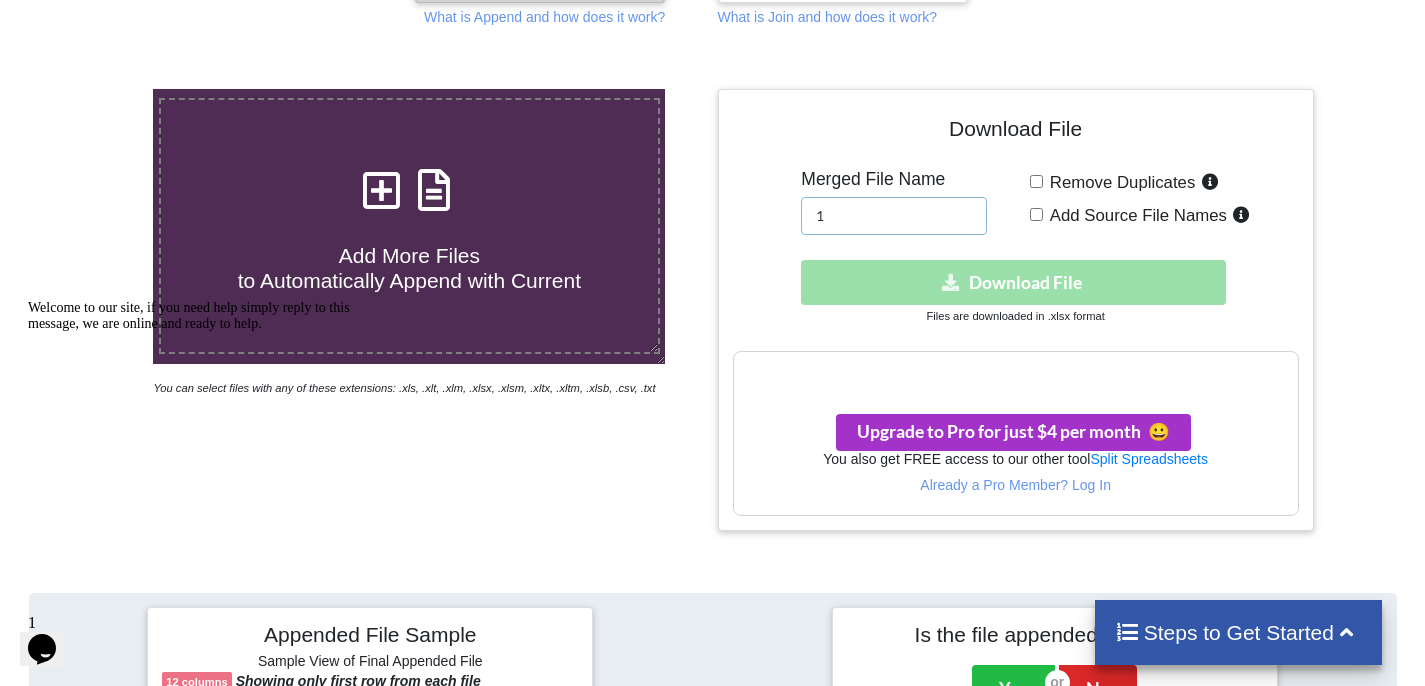 click on "1" at bounding box center (894, 216) 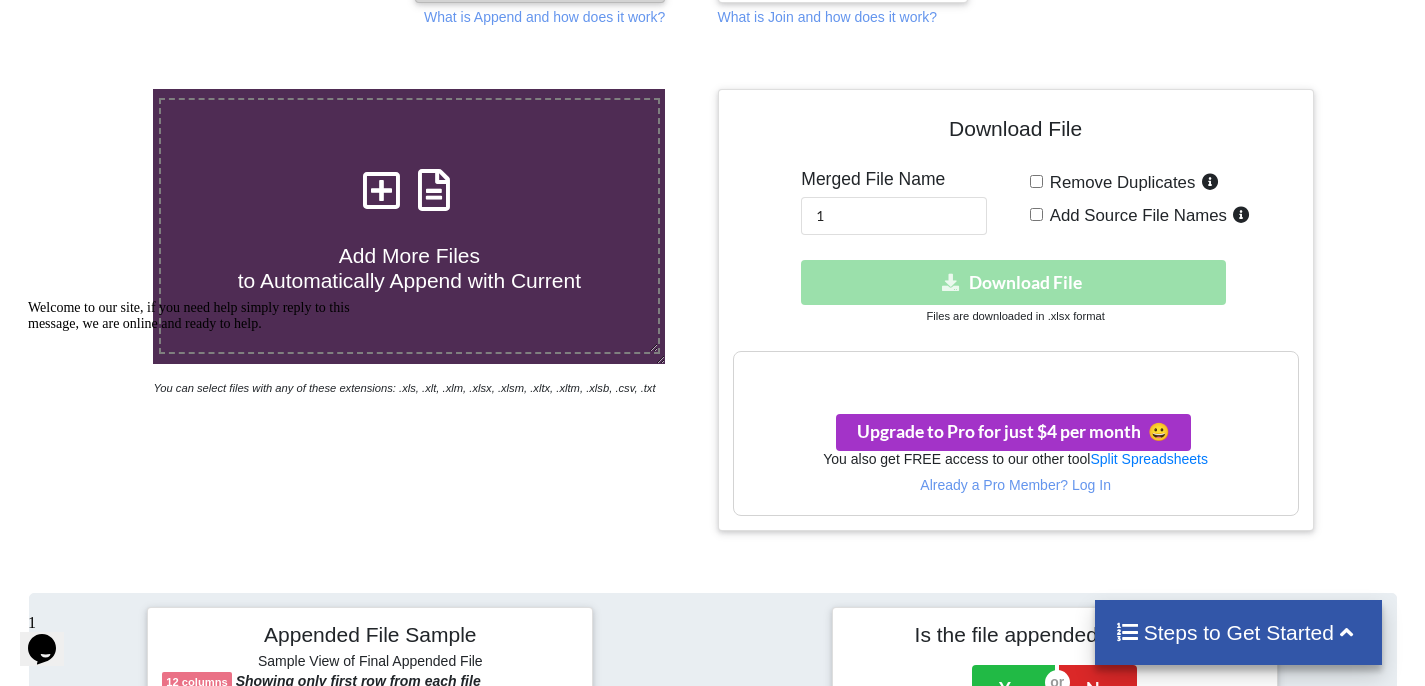 click on "Download hidden Download File" at bounding box center [1016, 282] 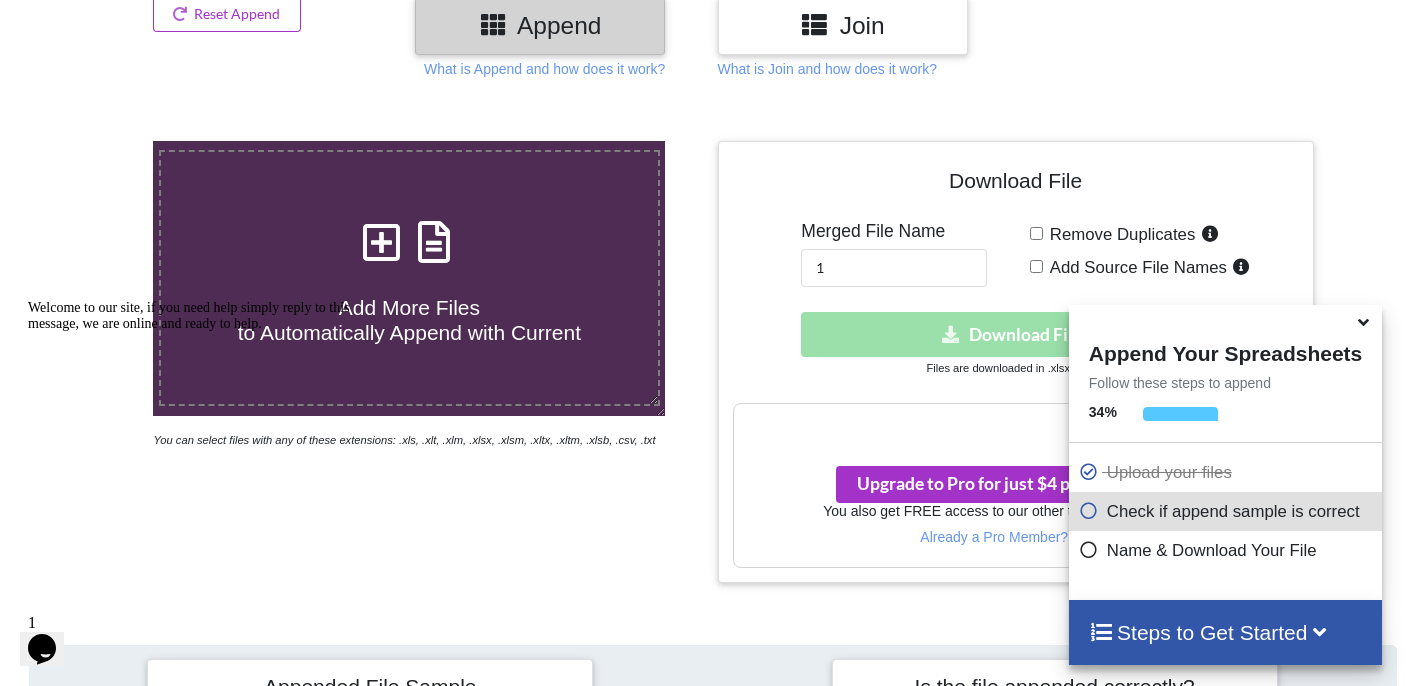 scroll, scrollTop: 304, scrollLeft: 0, axis: vertical 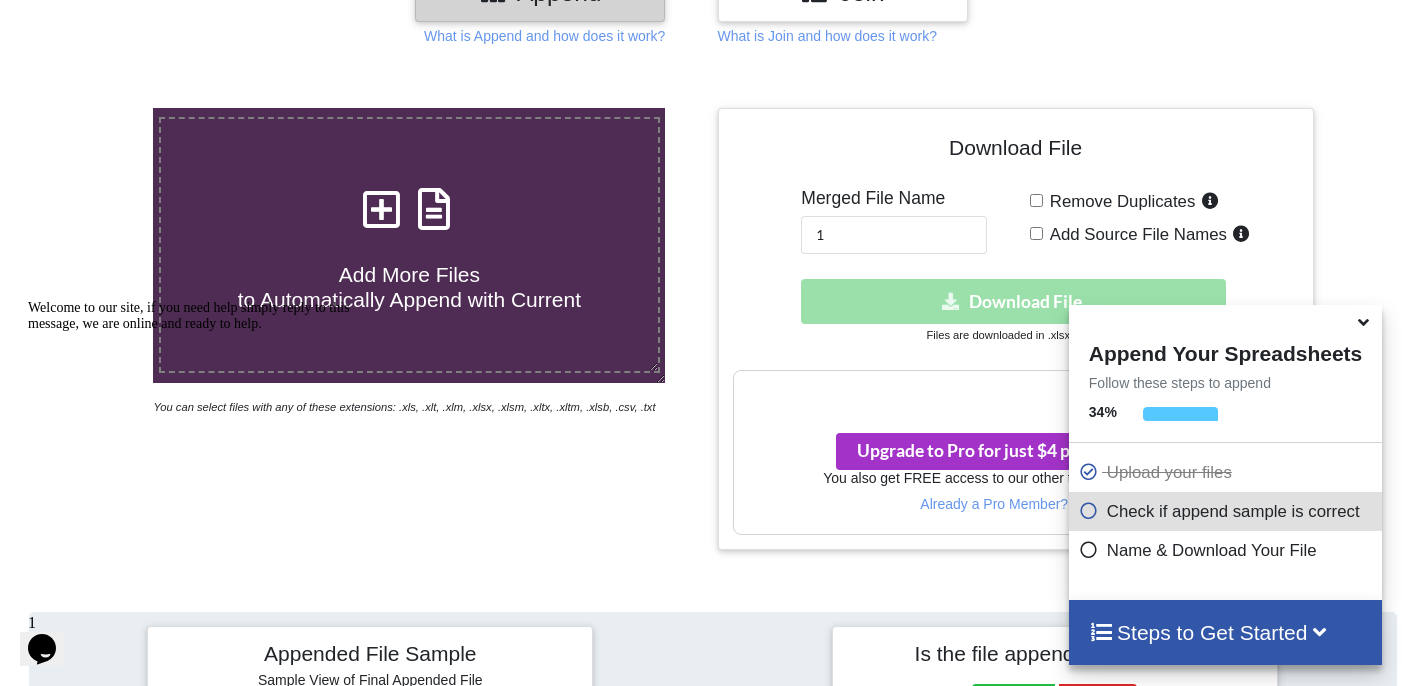 click on "Name & Download Your File" at bounding box center (1228, 550) 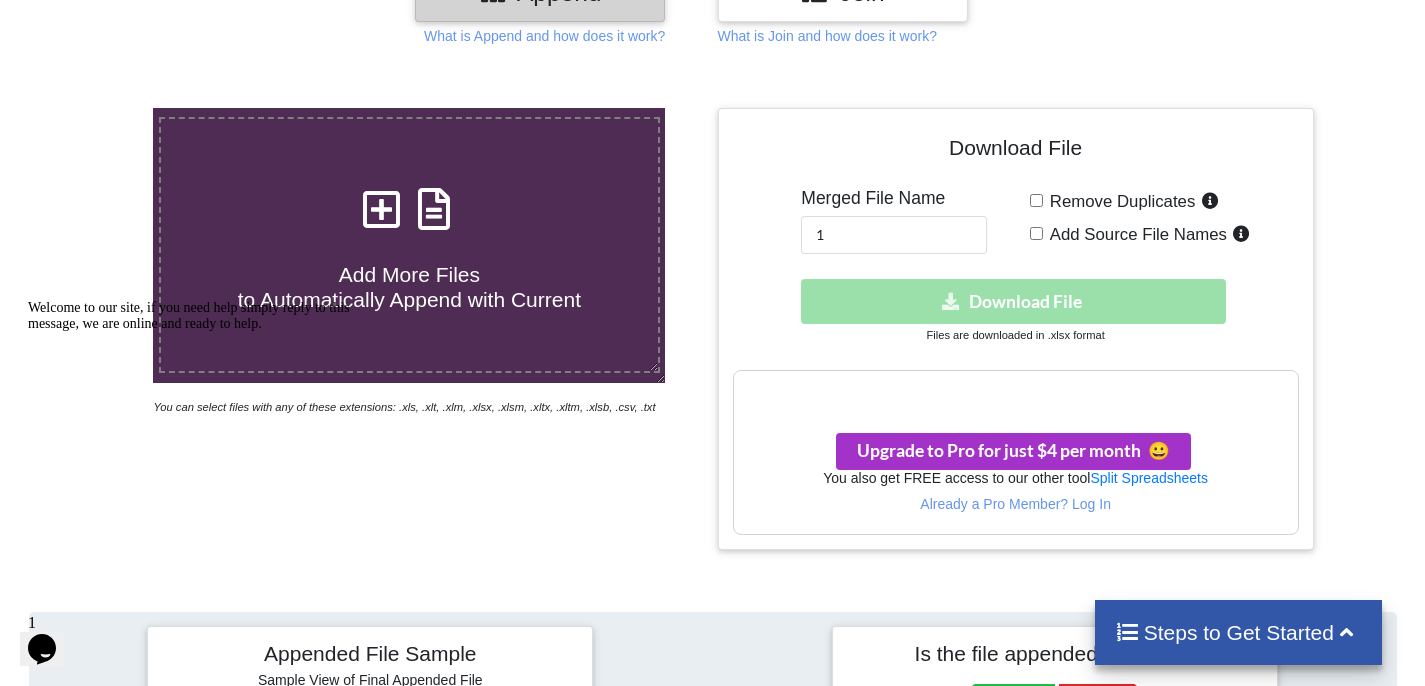 click on "Steps to Get Started" at bounding box center (1238, 632) 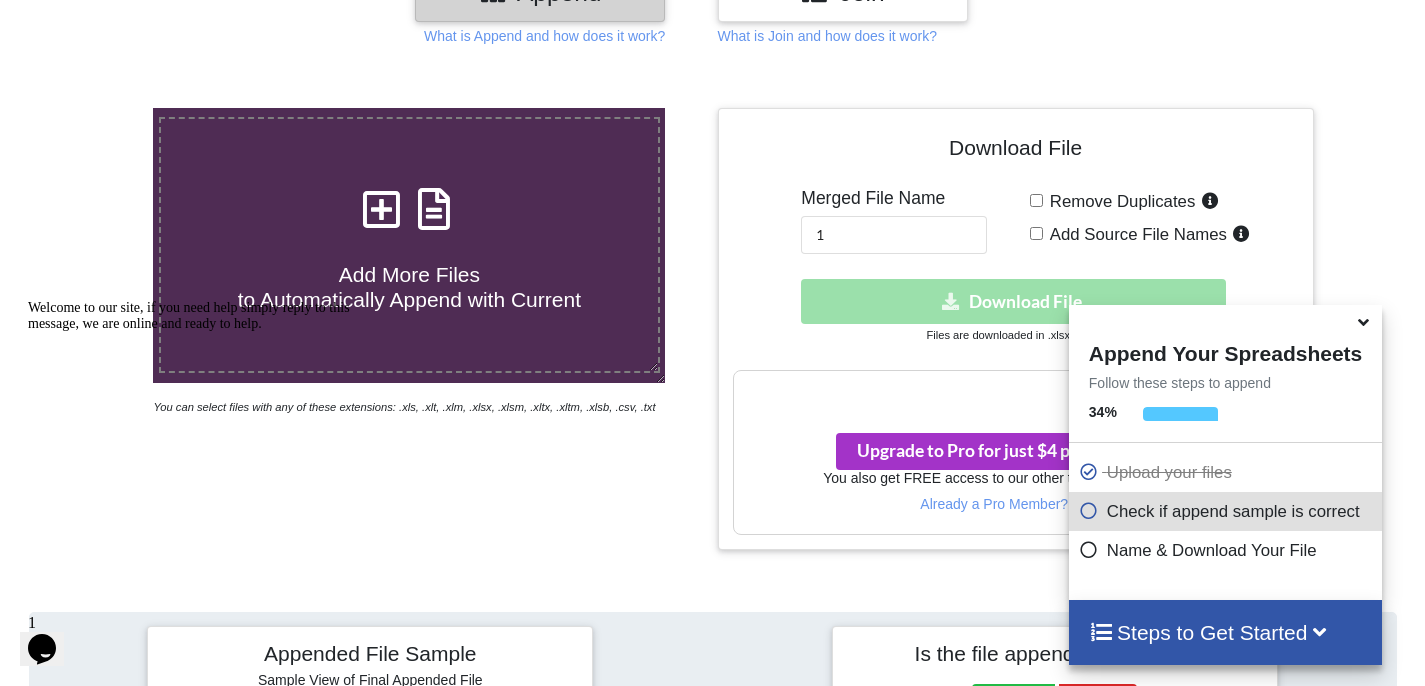 click on "Steps to Get Started" at bounding box center (1225, 632) 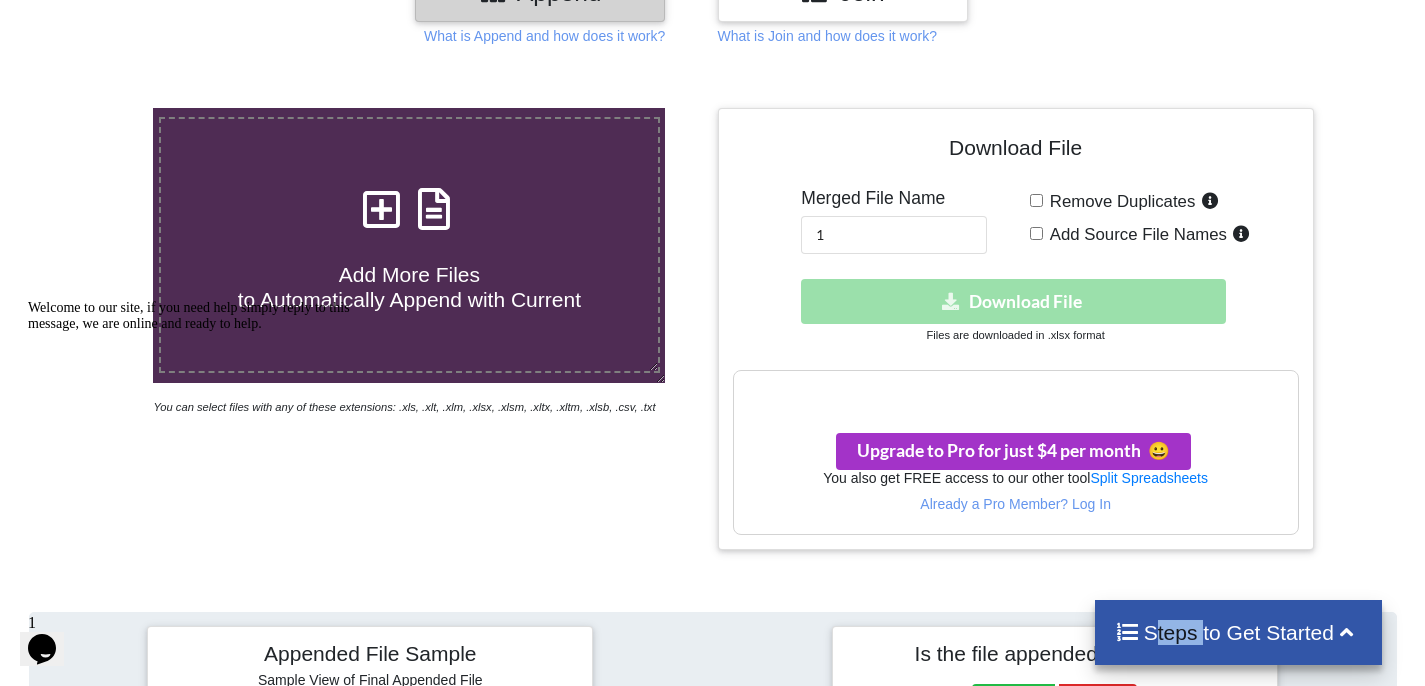 click on "Steps to Get Started" at bounding box center (1238, 632) 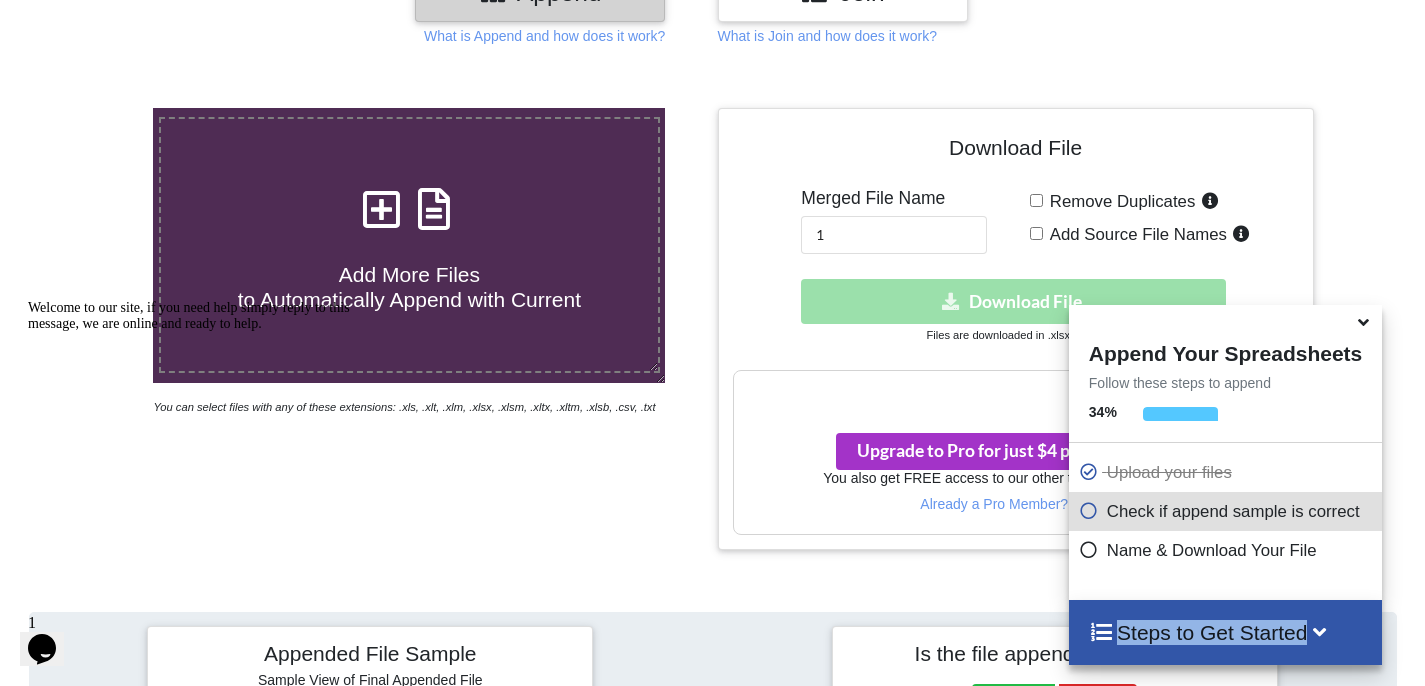 click on "Steps to Get Started" at bounding box center (1225, 632) 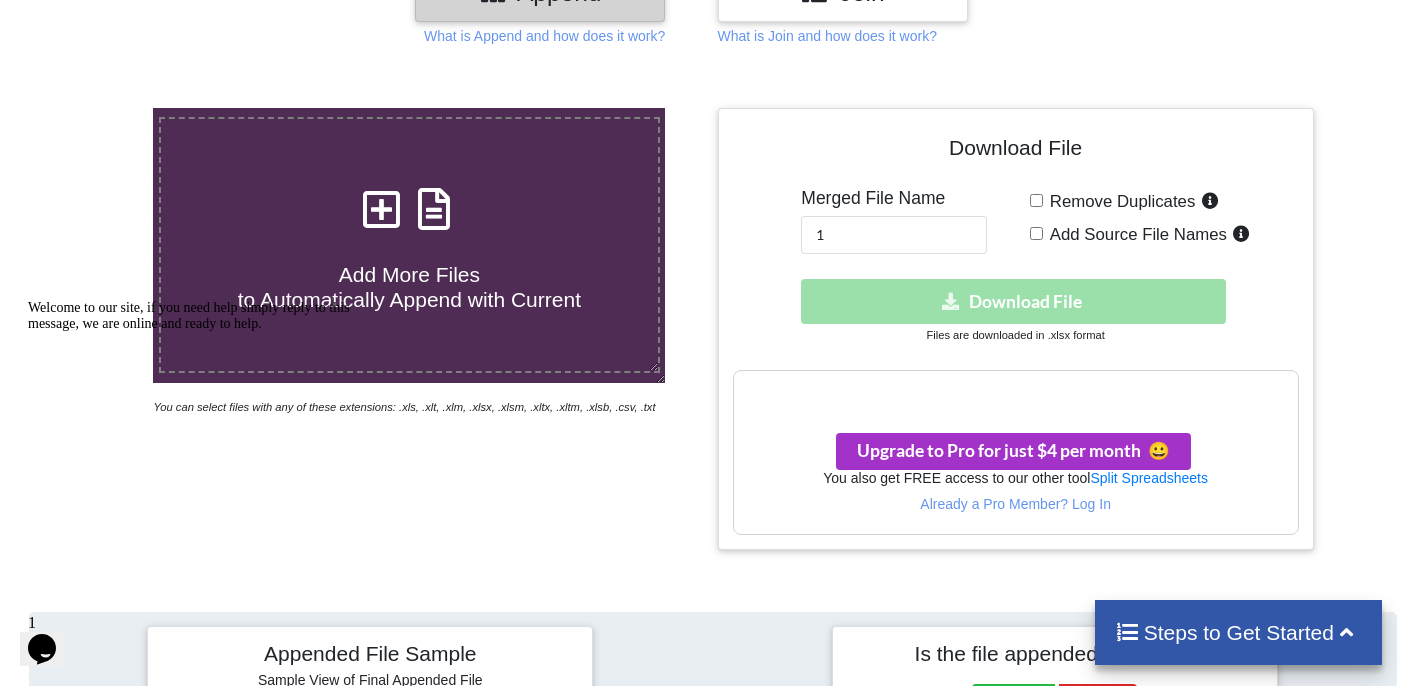 click on "Add More Files   to Automatically Append with Current" at bounding box center (410, 275) 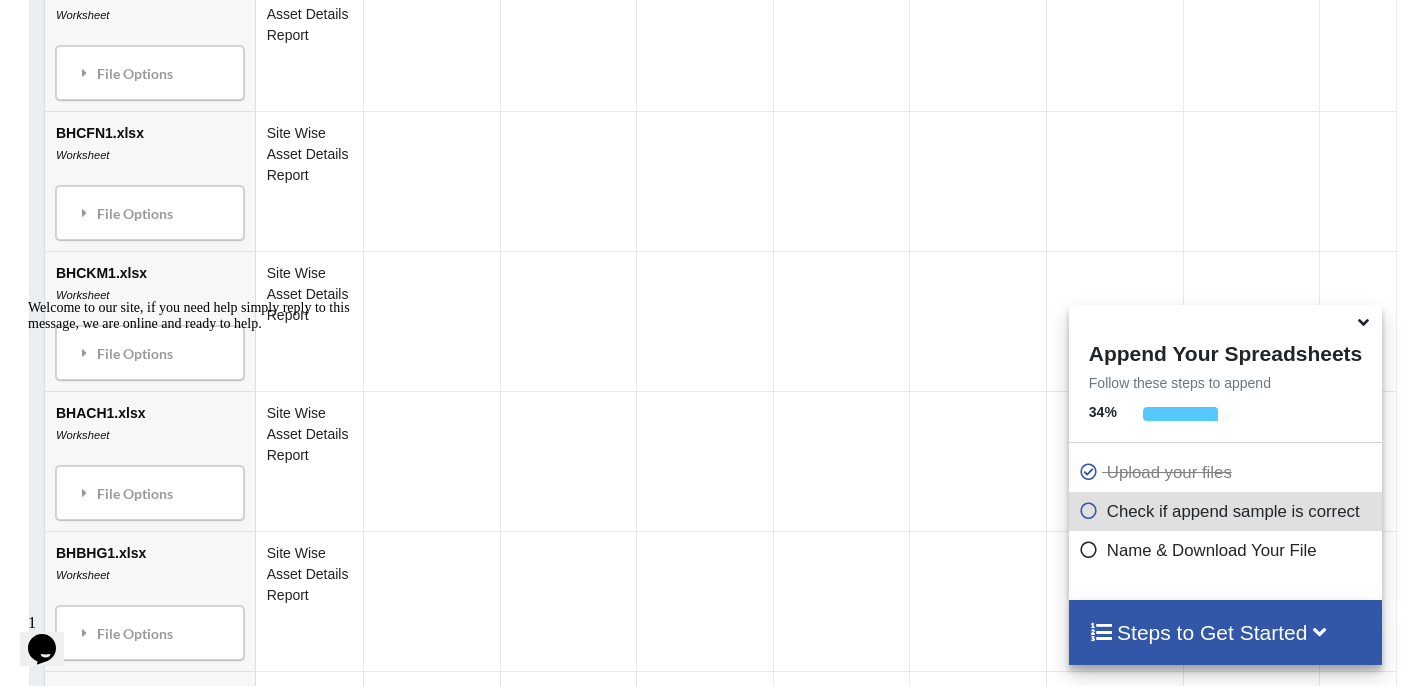 scroll, scrollTop: 1612, scrollLeft: 0, axis: vertical 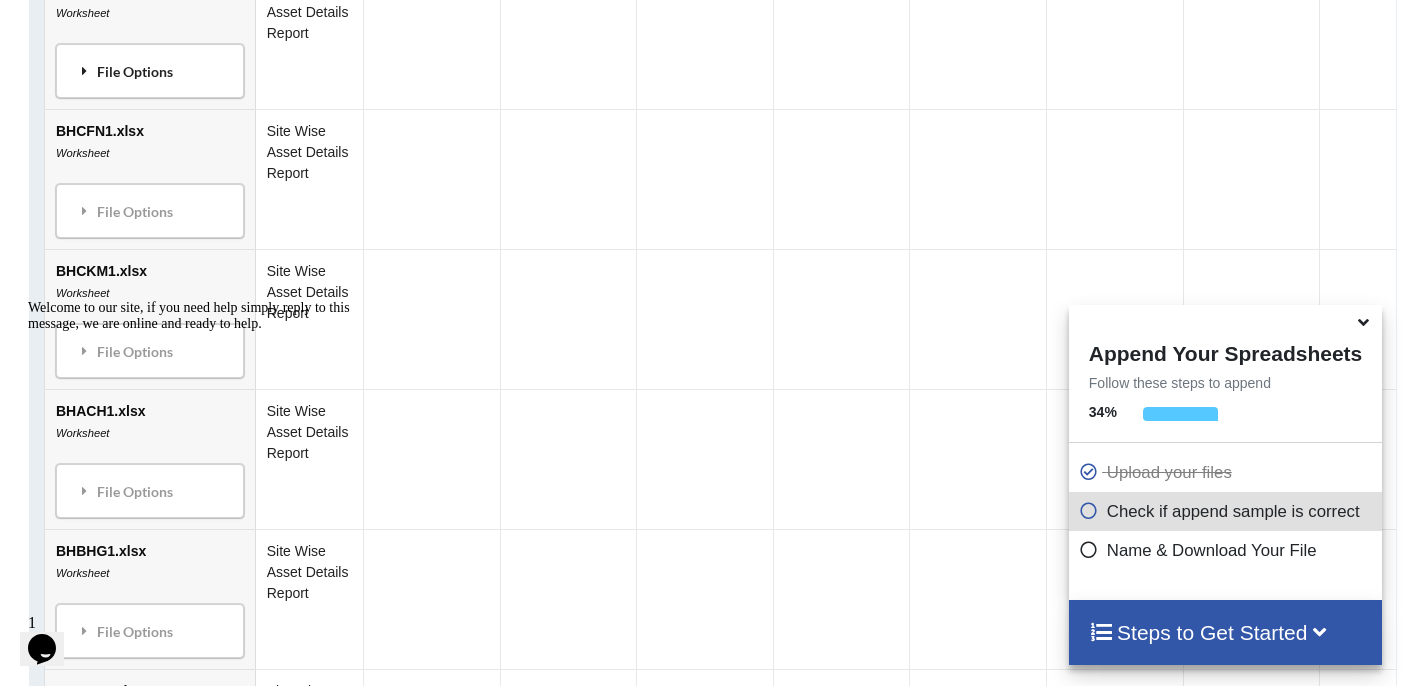 click on "File Options" at bounding box center (149, 70) 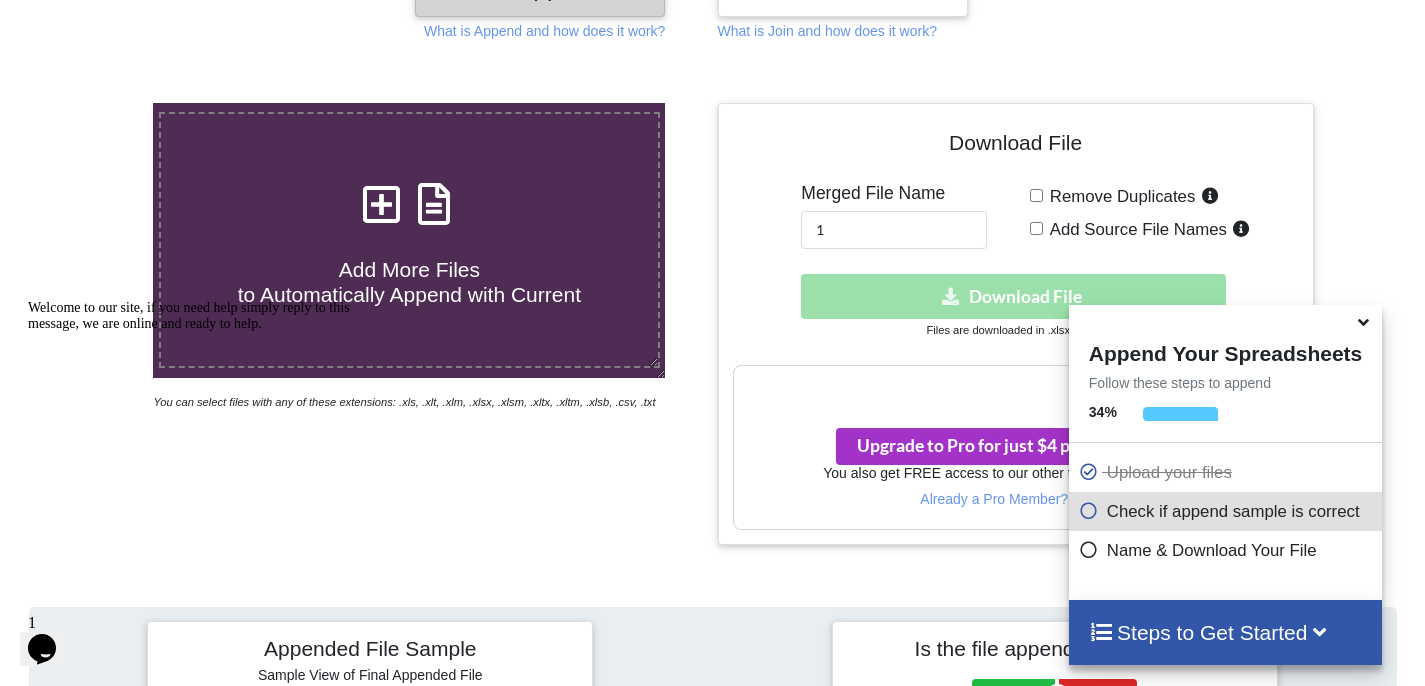 scroll, scrollTop: 345, scrollLeft: 0, axis: vertical 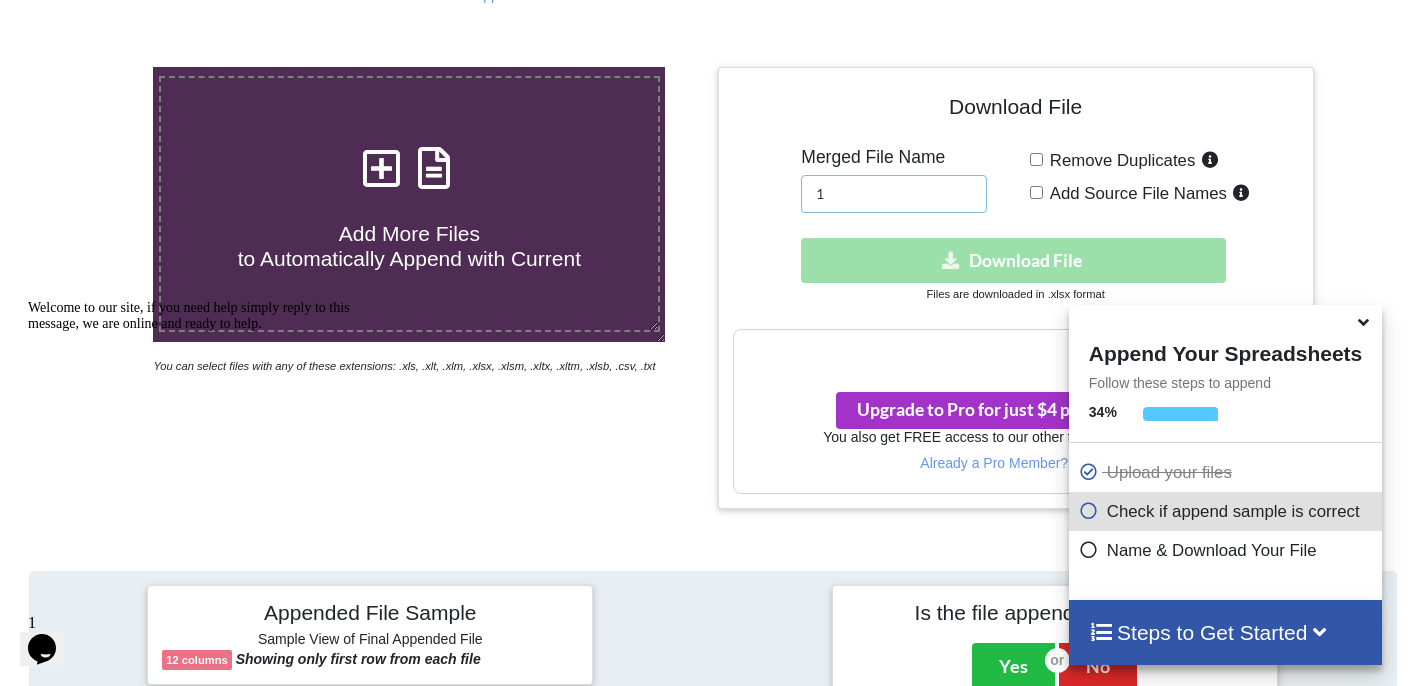 click on "1" at bounding box center (894, 194) 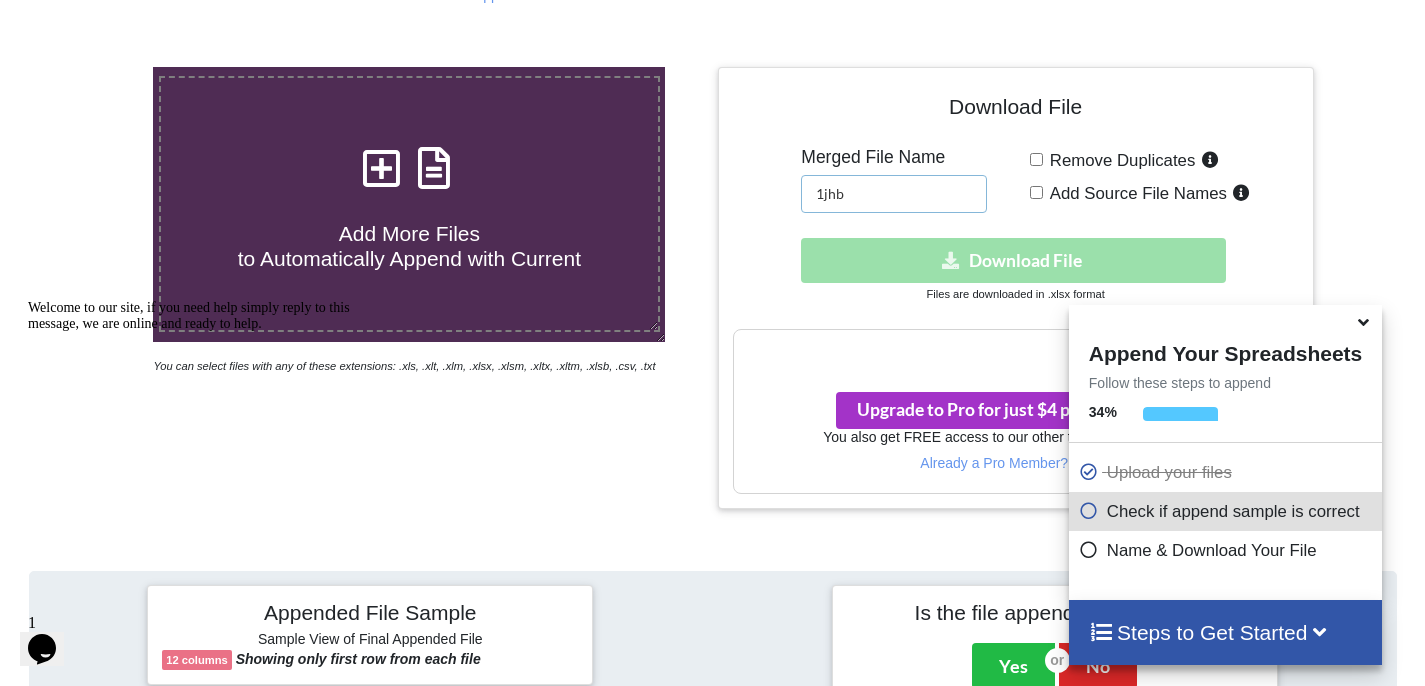 type on "1jhb" 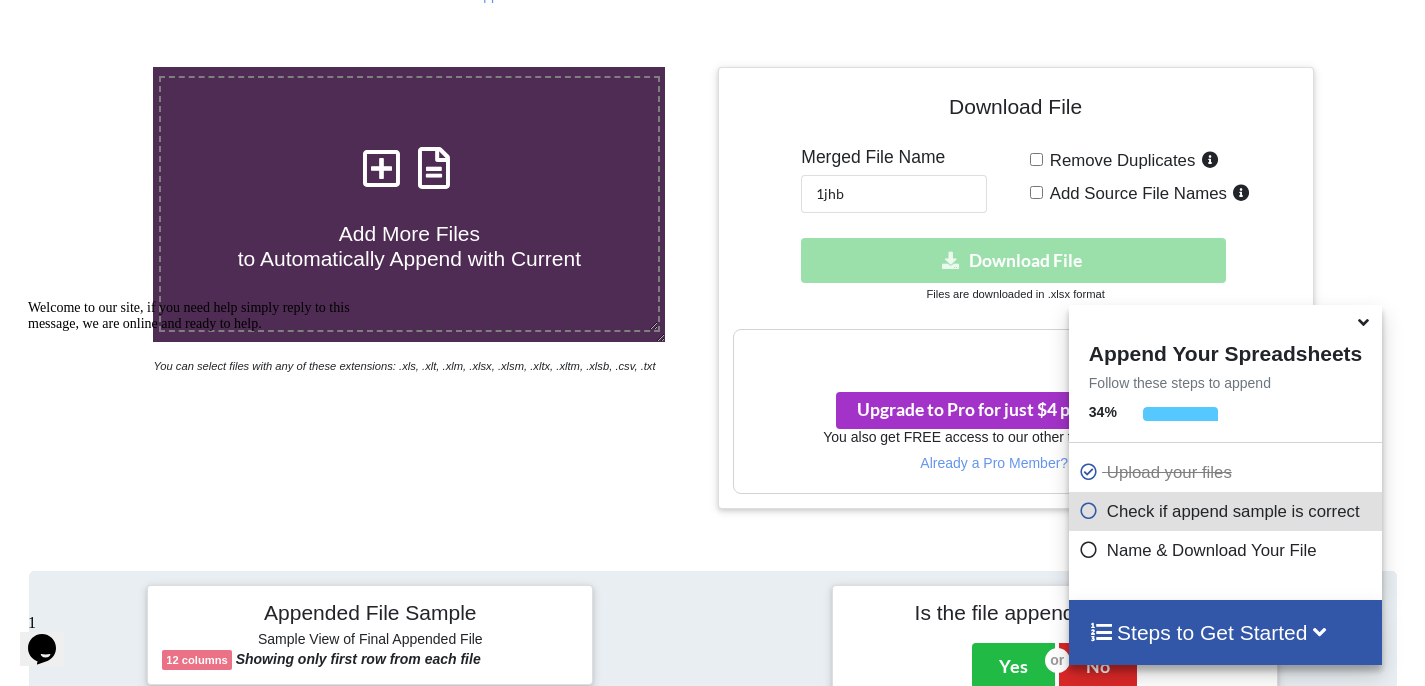 click at bounding box center [1363, 319] 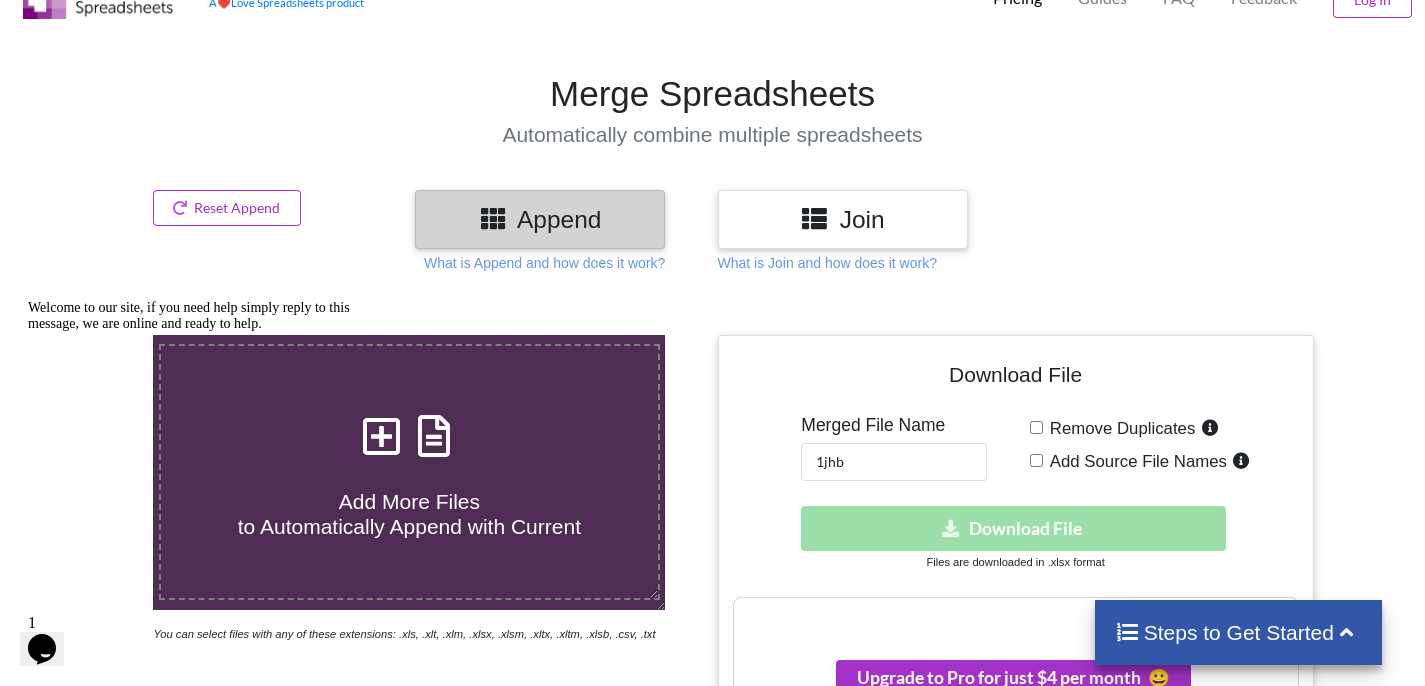scroll, scrollTop: 86, scrollLeft: 0, axis: vertical 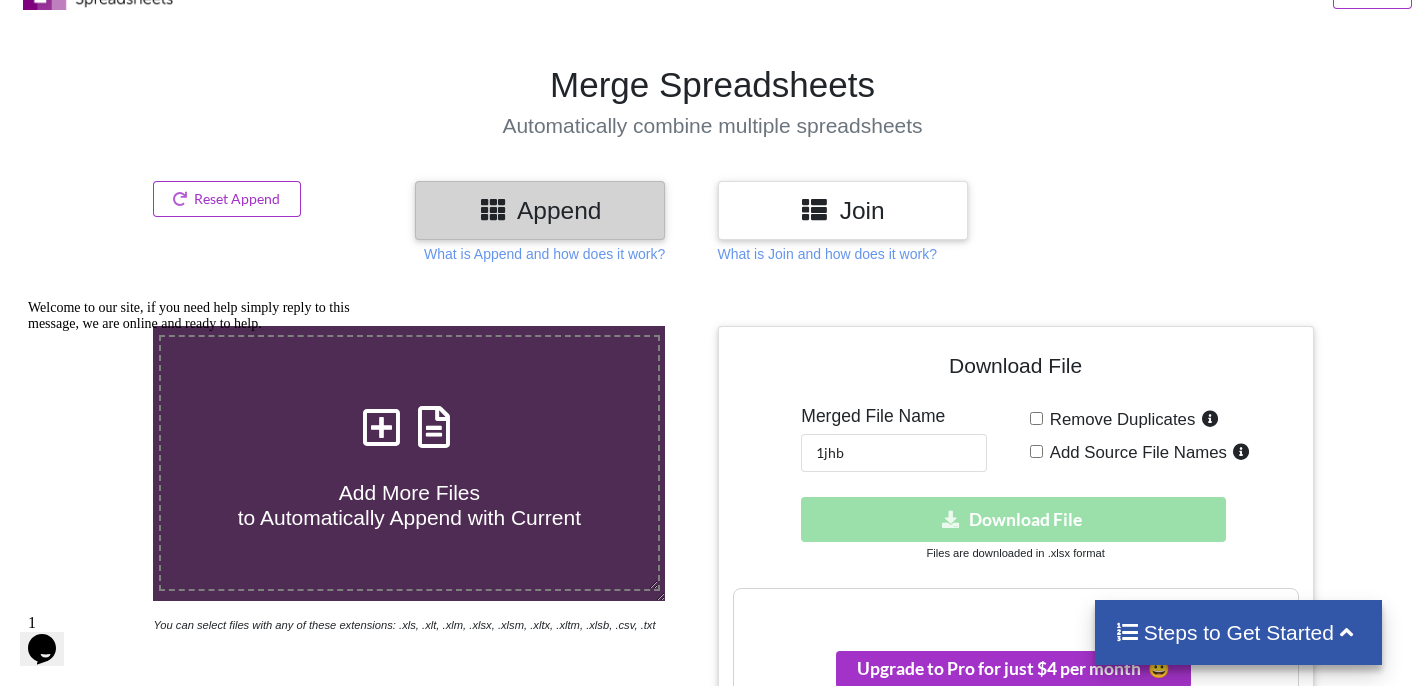 click on "Join" at bounding box center (843, 210) 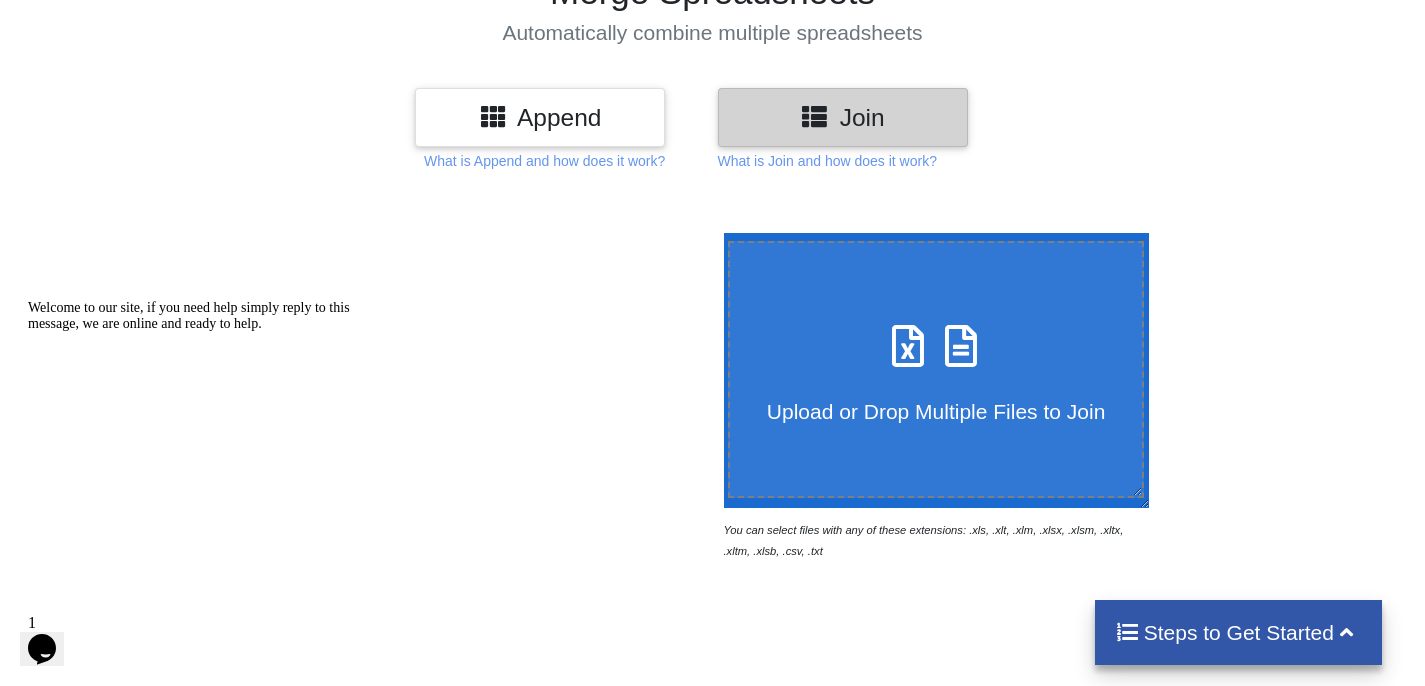 scroll, scrollTop: 282, scrollLeft: 0, axis: vertical 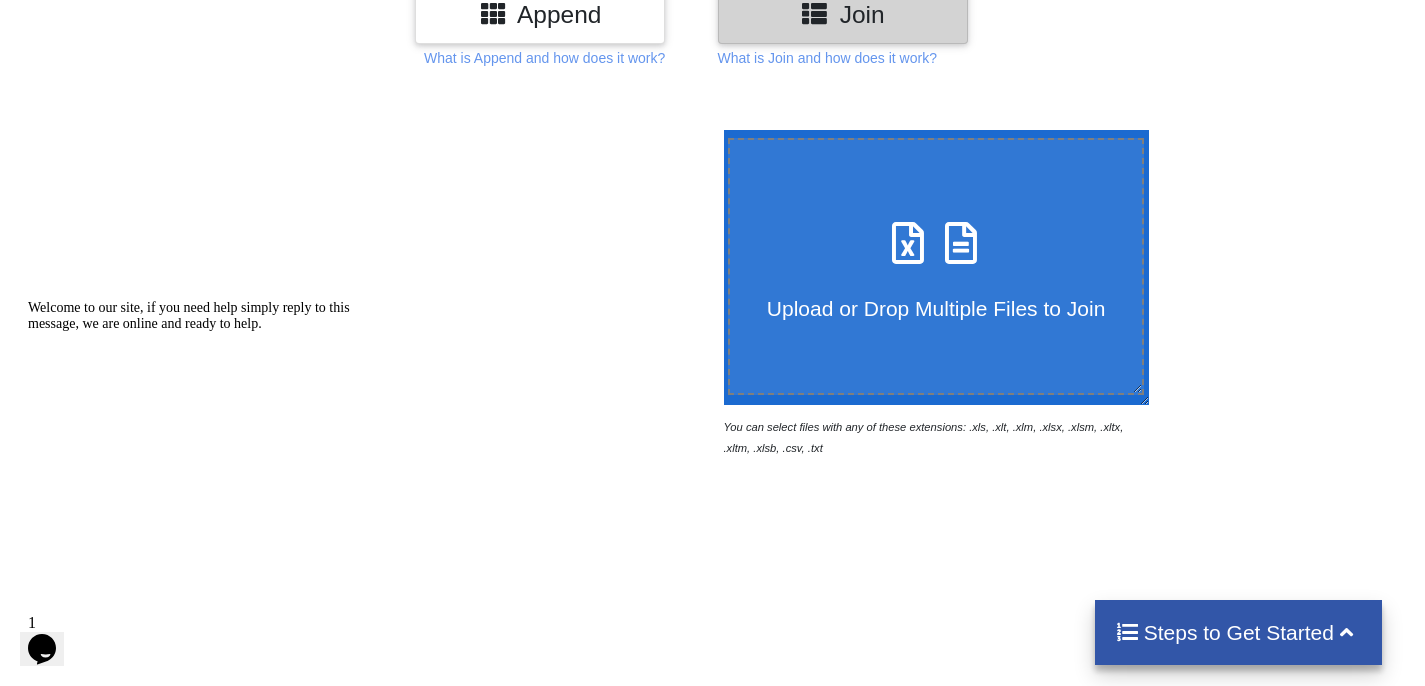 click at bounding box center (908, 233) 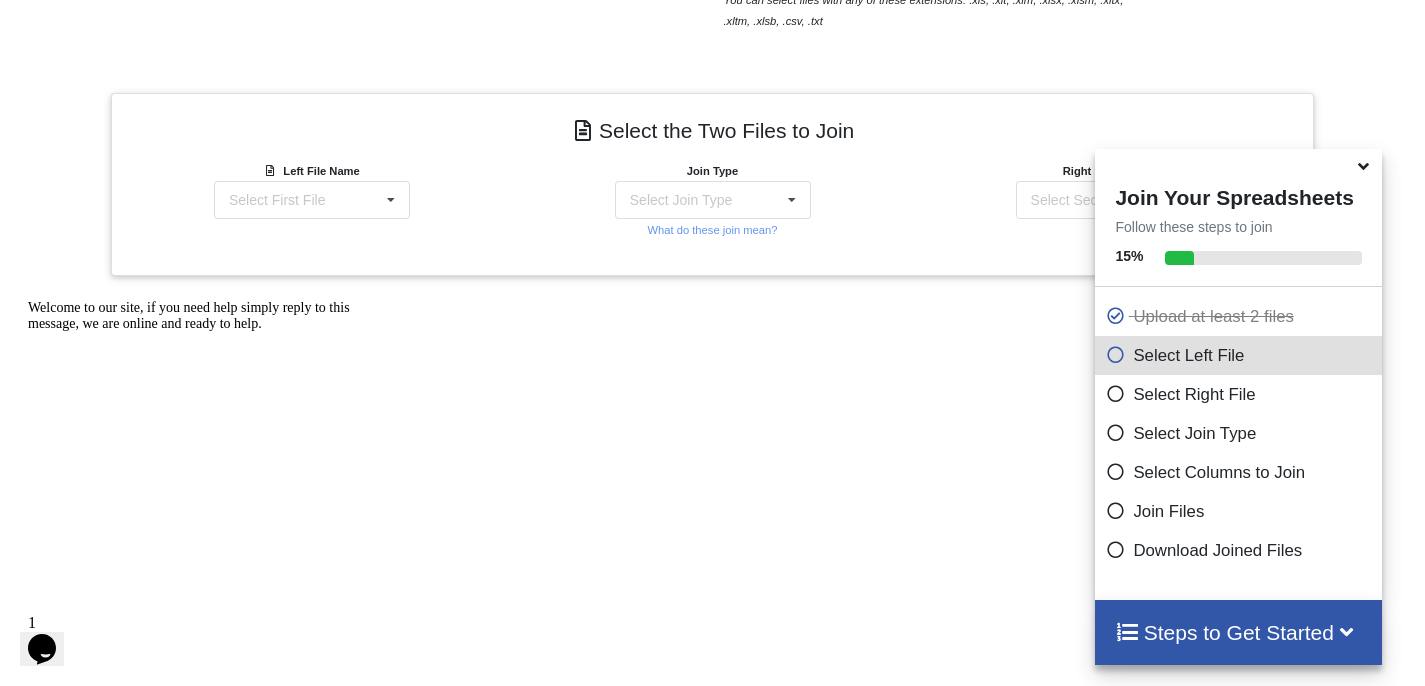 scroll, scrollTop: 698, scrollLeft: 0, axis: vertical 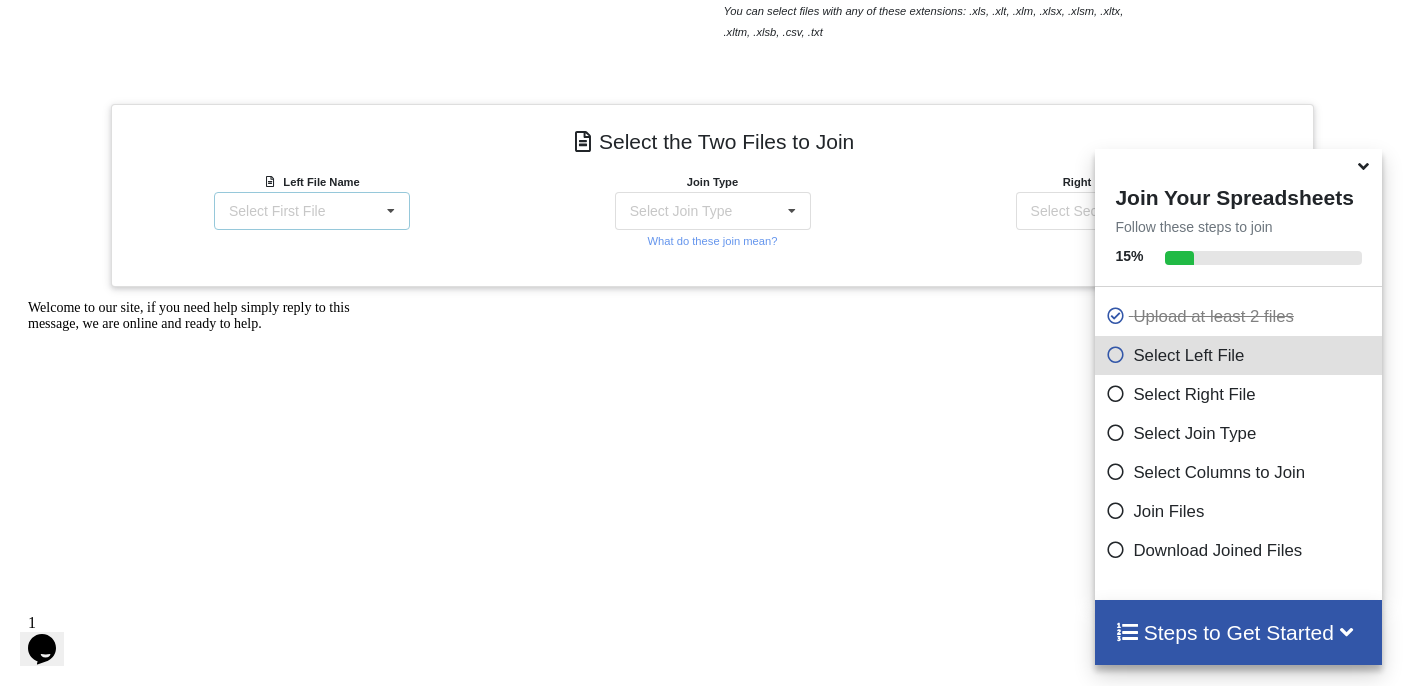 click on "Select First File BHACH1.xlsx : Worksheet BHBHG1.xlsx : Worksheet BHCAT1.xlsx : Worksheet BHCFN1.xlsx : Worksheet BHCKM1.xlsx : Worksheet" at bounding box center (312, 211) 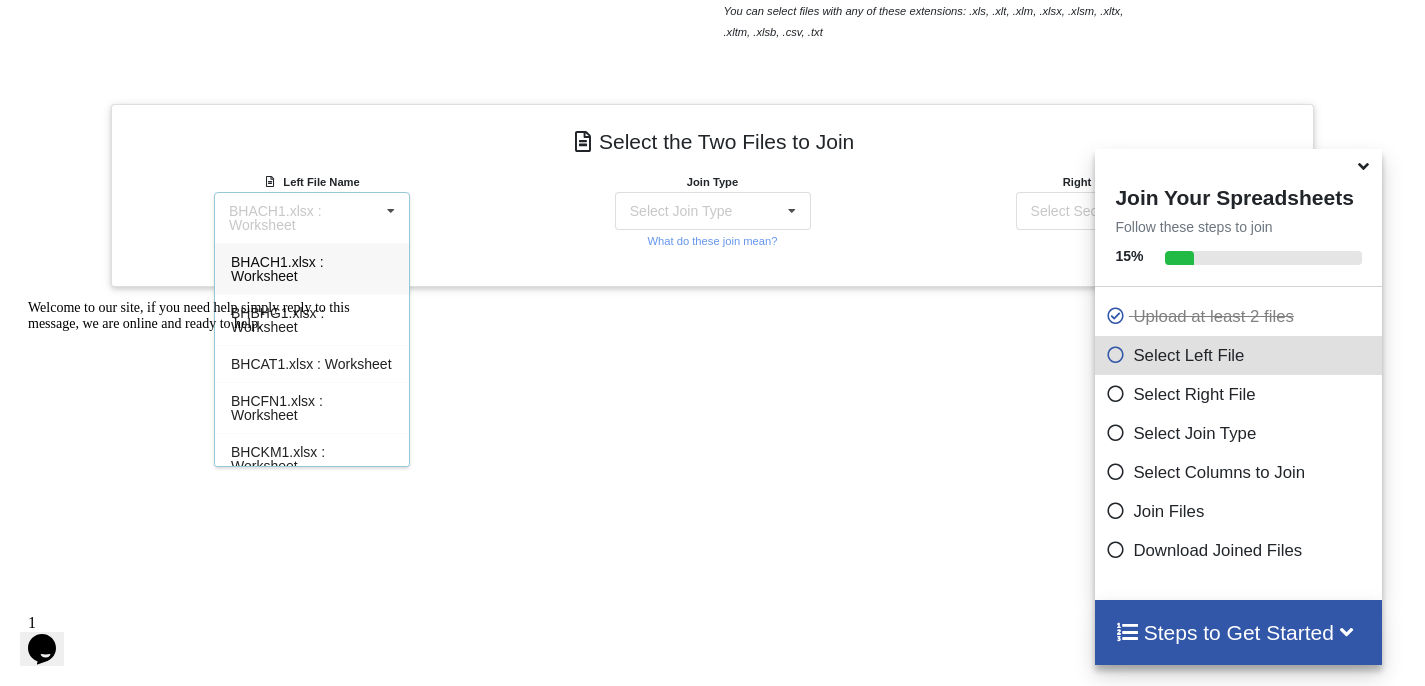 click on "BHACH1.xlsx : Worksheet" at bounding box center (304, 218) 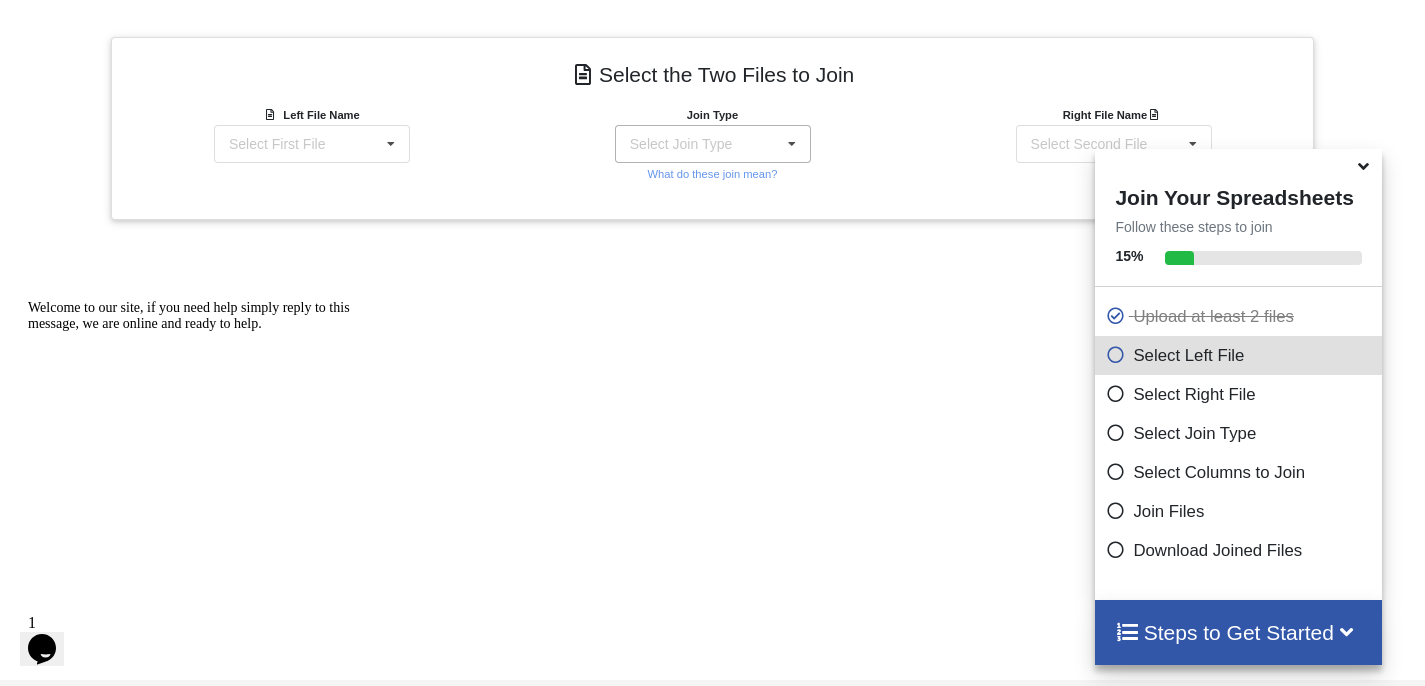 scroll, scrollTop: 766, scrollLeft: 0, axis: vertical 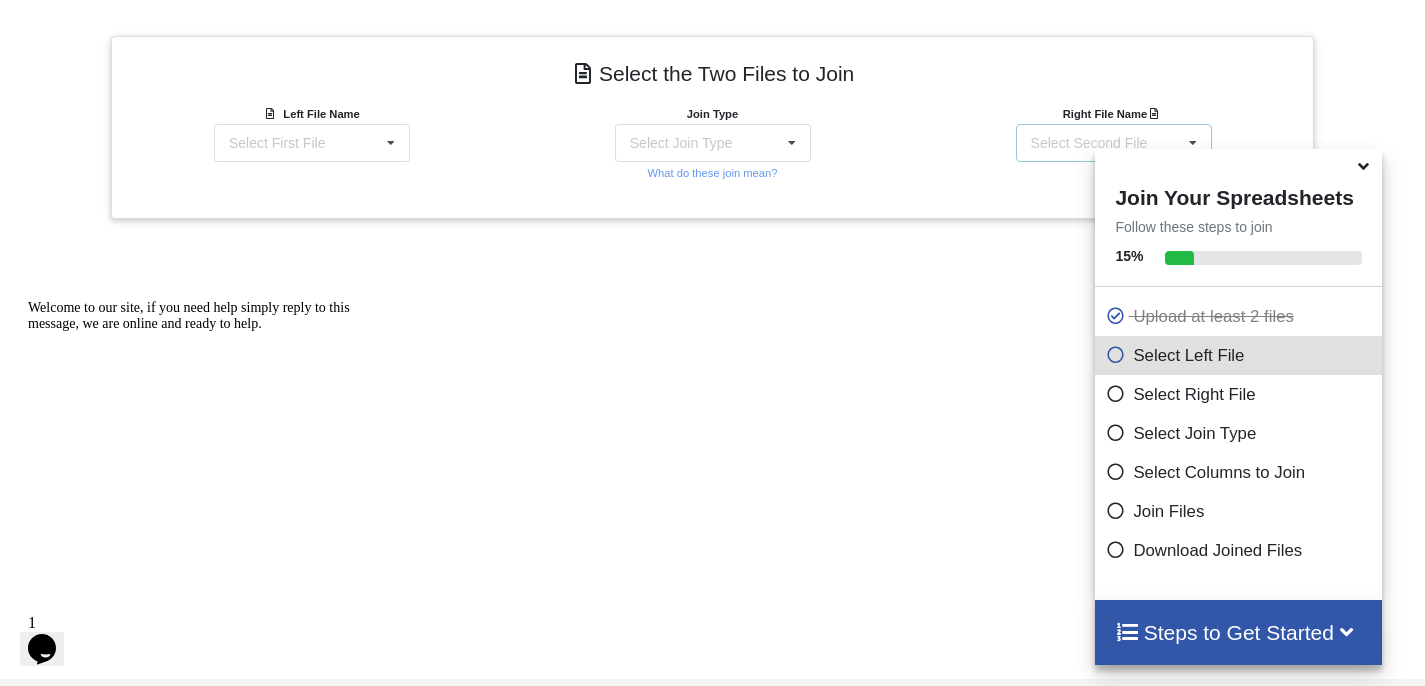 click on "Select Second File" at bounding box center (1089, 143) 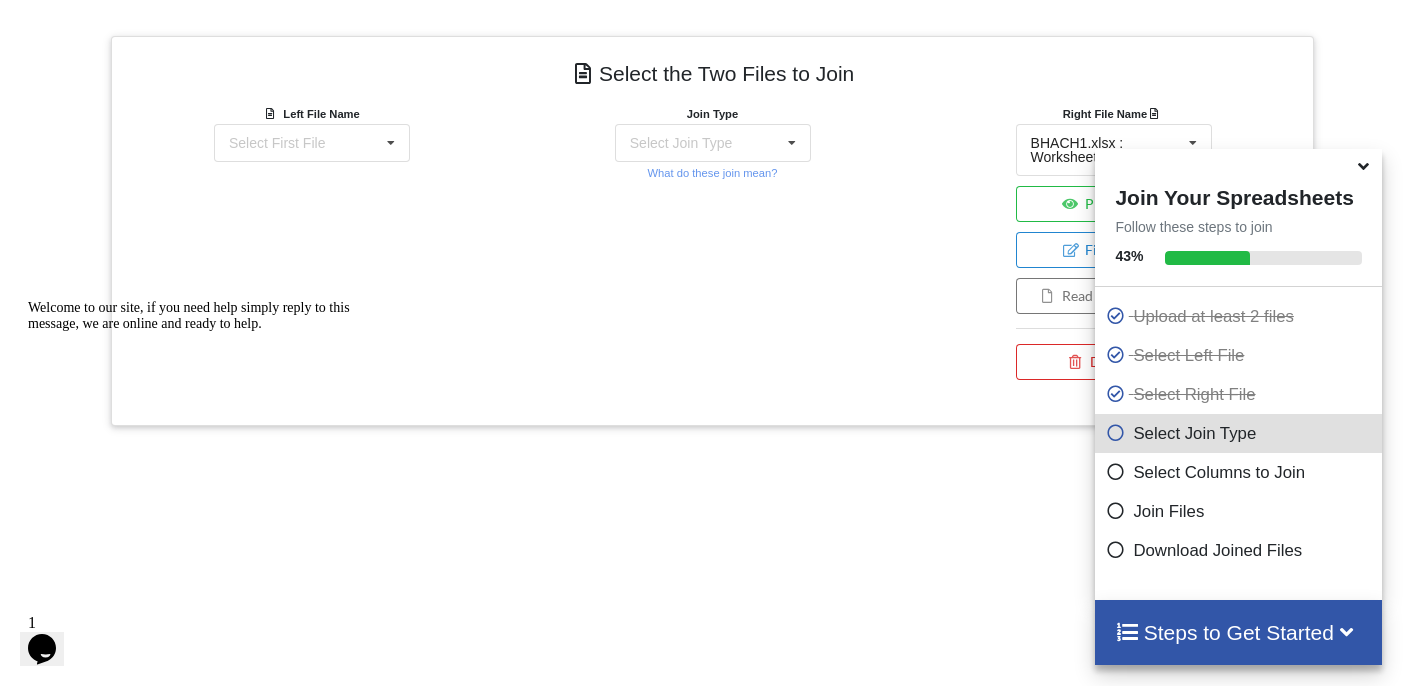 click on "Right File Name BHACH1.xlsx : Worksheet BHACH1.xlsx : Worksheet BHBHG1.xlsx : Worksheet BHCAT1.xlsx : Worksheet BHCFN1.xlsx : Worksheet BHCKM1.xlsx : Worksheet Preview File File Options Read Another Sheet Delete File" at bounding box center (1113, 246) 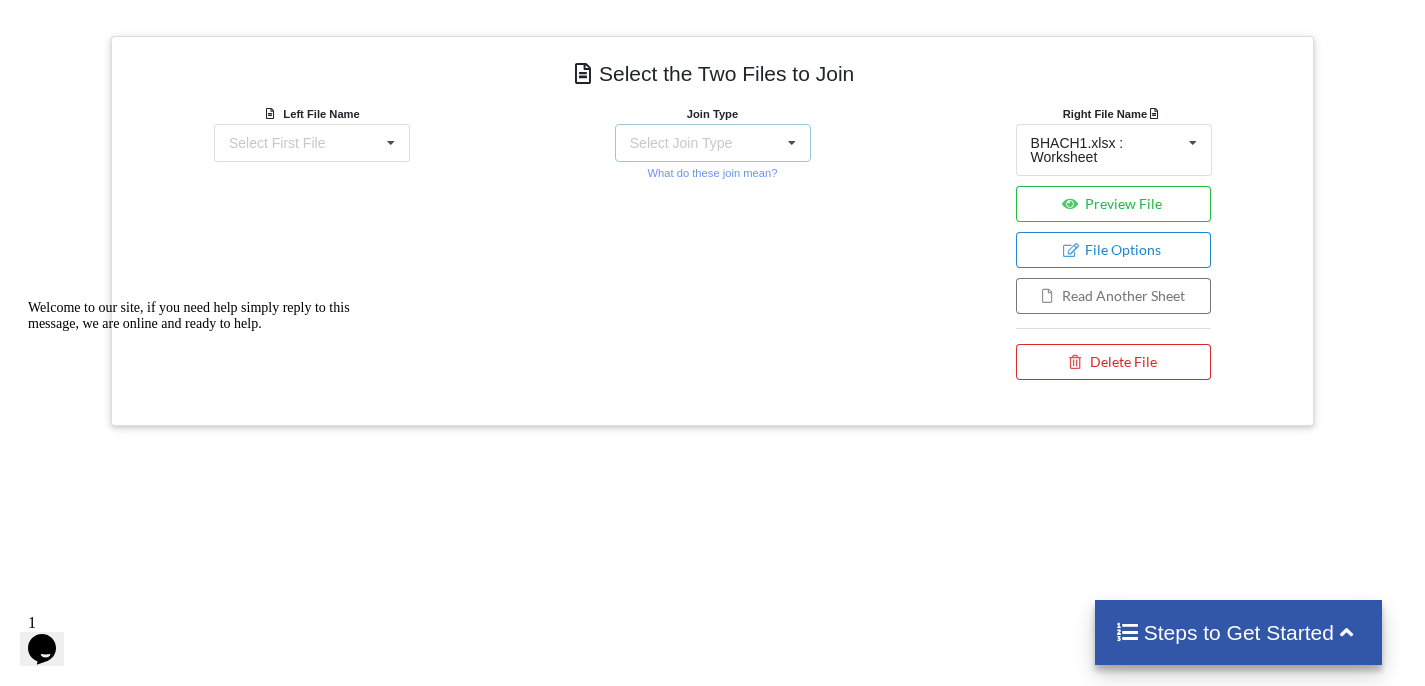 click at bounding box center [792, 143] 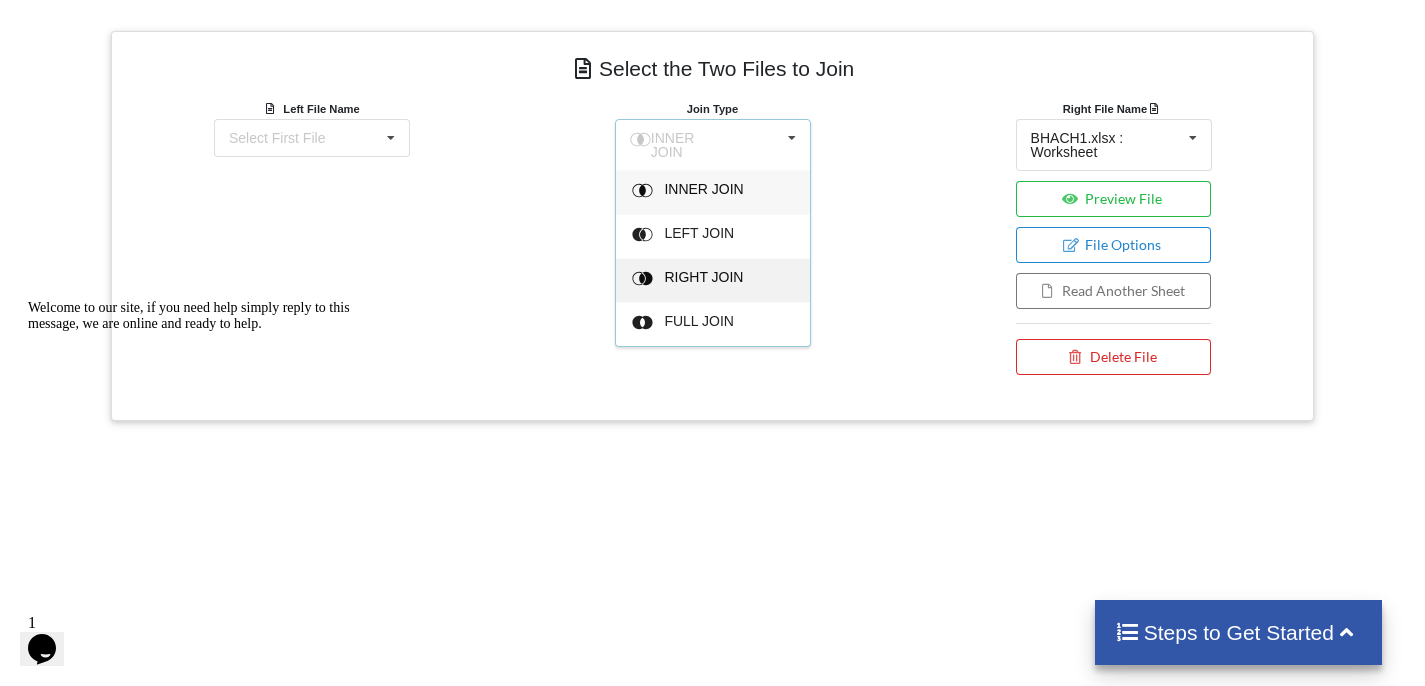scroll, scrollTop: 859, scrollLeft: 0, axis: vertical 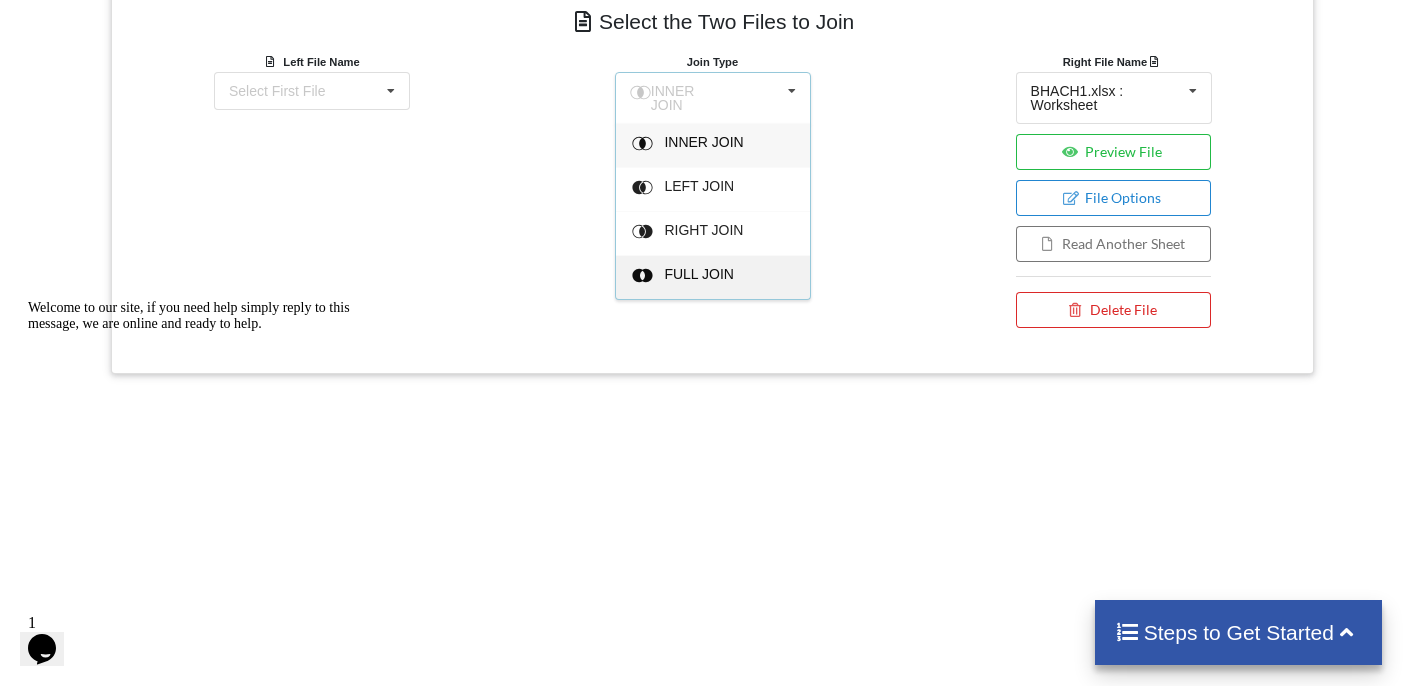 click on "FULL JOIN" at bounding box center [703, 142] 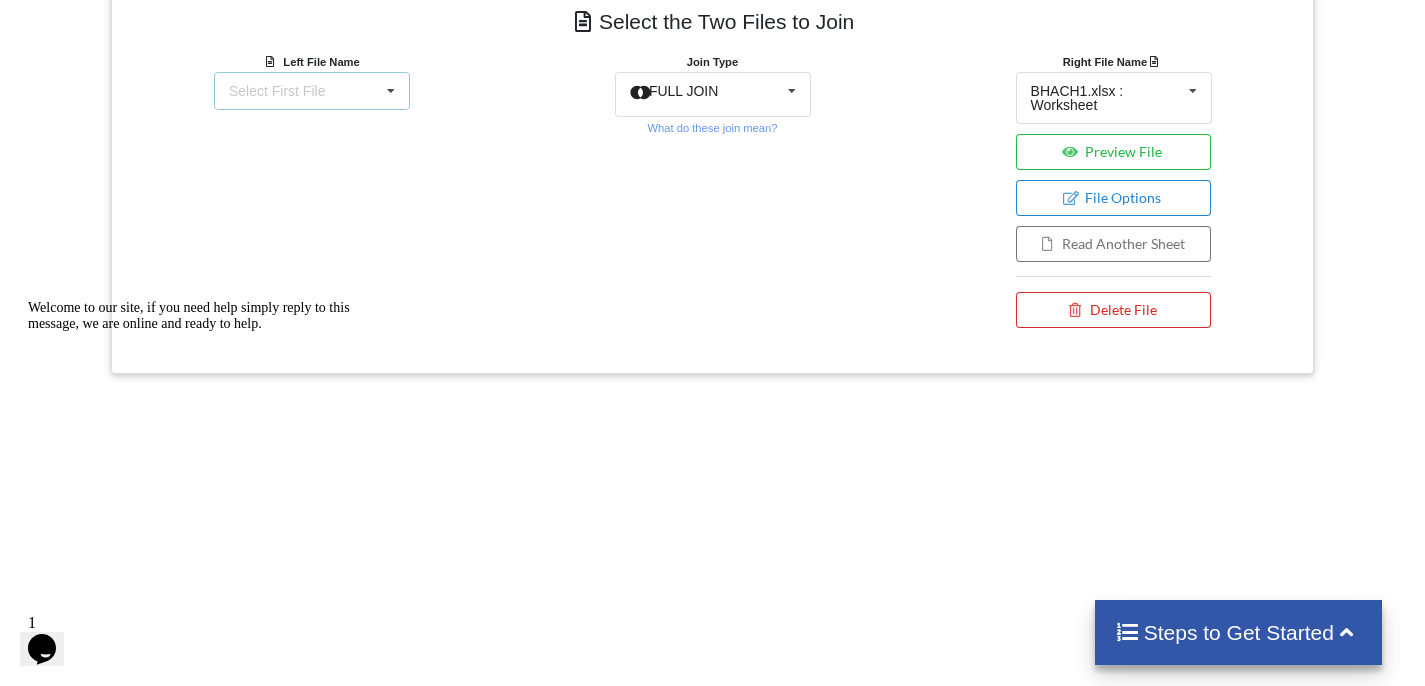 click on "Select First File BHACH1.xlsx : Worksheet BHBHG1.xlsx : Worksheet BHCAT1.xlsx : Worksheet BHCFN1.xlsx : Worksheet BHCKM1.xlsx : Worksheet" at bounding box center [312, 91] 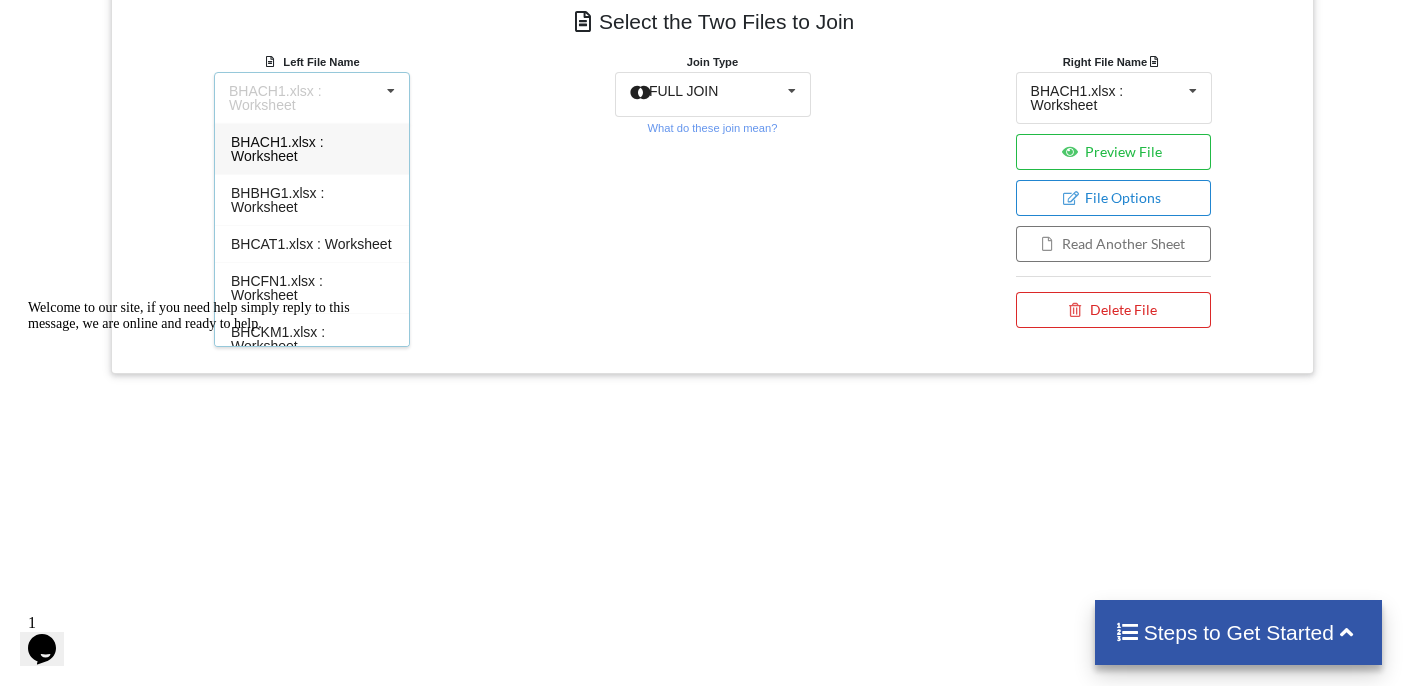 click on "BHACH1.xlsx : Worksheet" at bounding box center (312, 148) 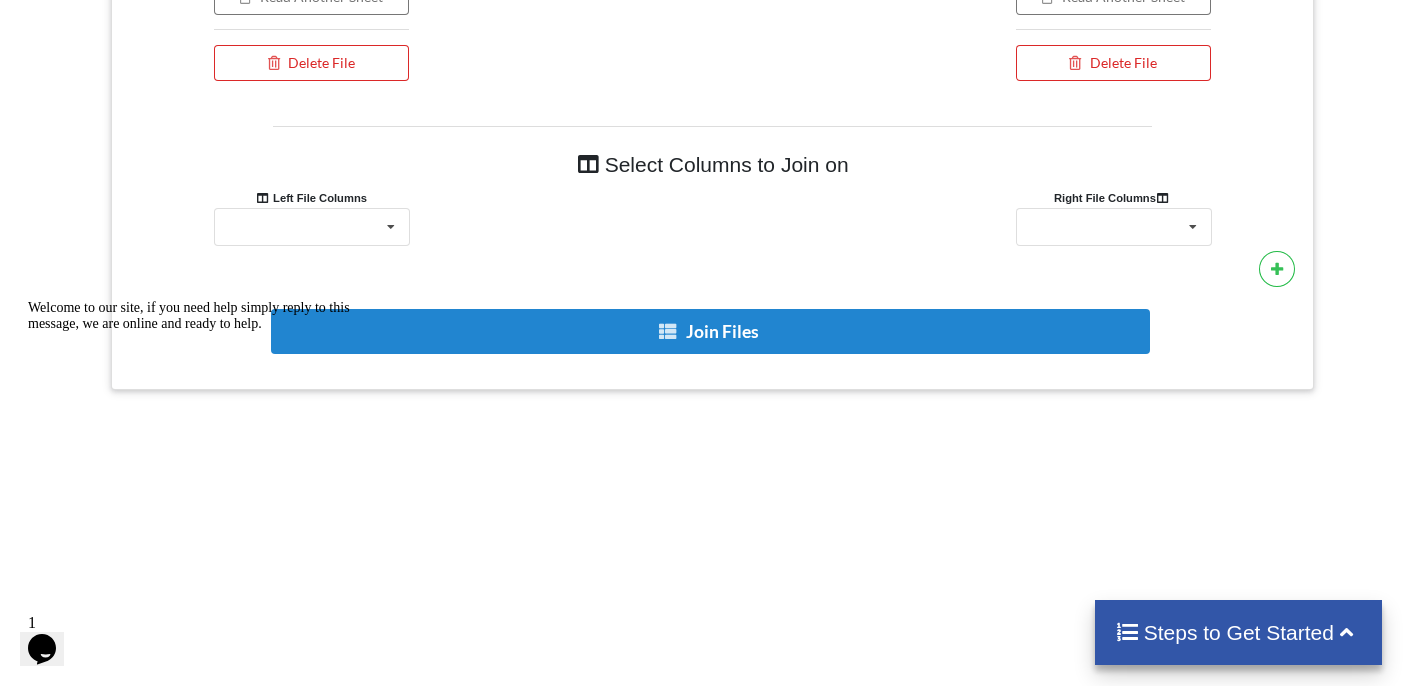 scroll, scrollTop: 1136, scrollLeft: 0, axis: vertical 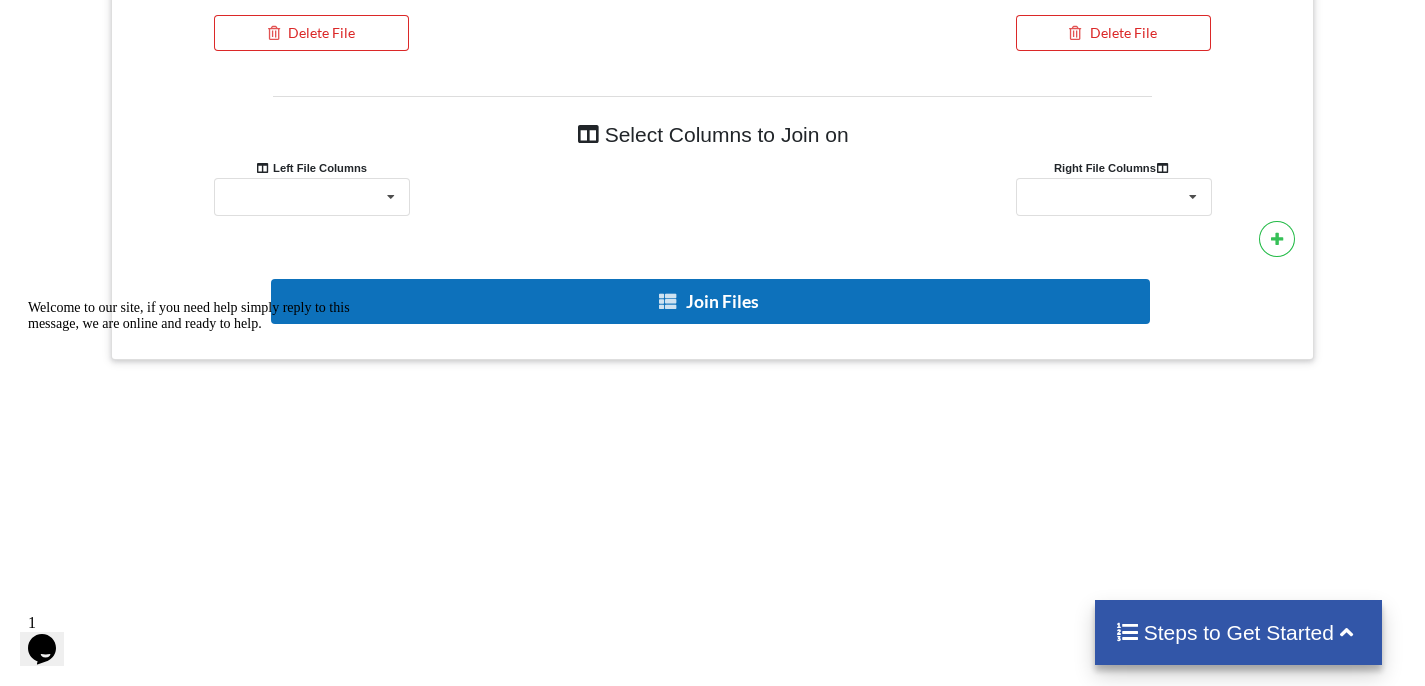 click on "Join Files" at bounding box center [710, 301] 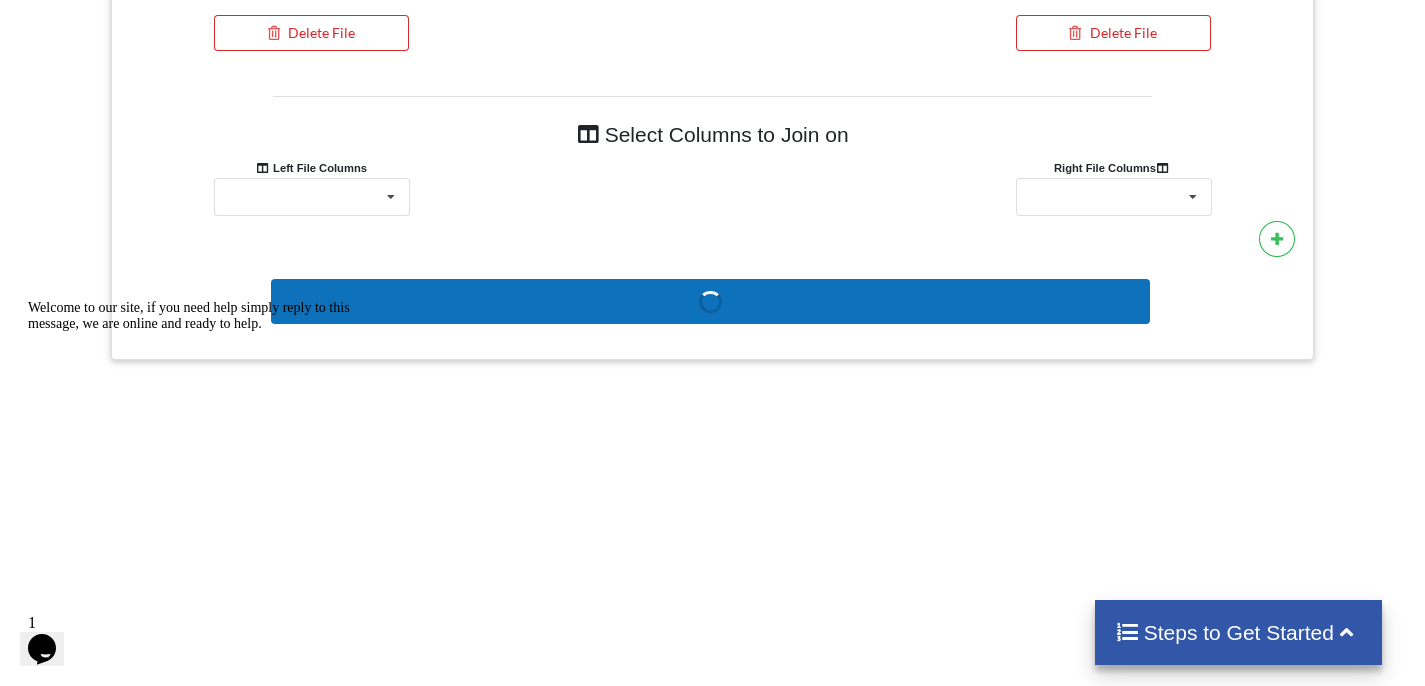 scroll, scrollTop: 0, scrollLeft: 0, axis: both 